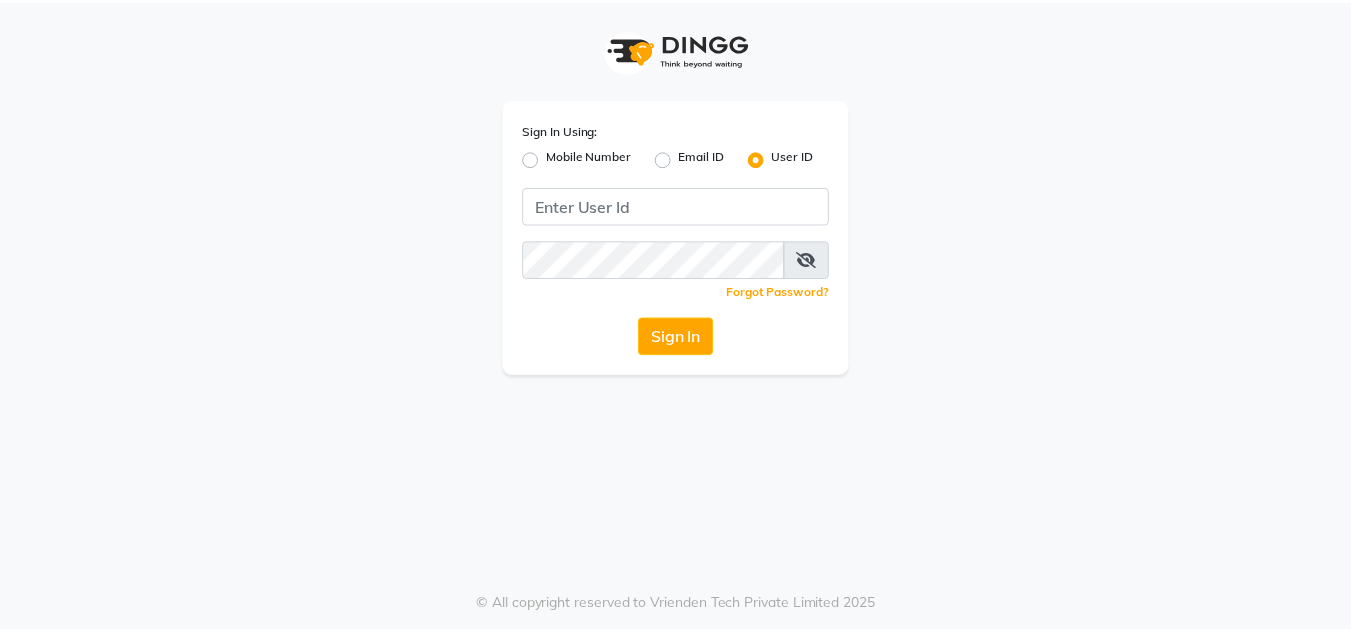 scroll, scrollTop: 0, scrollLeft: 0, axis: both 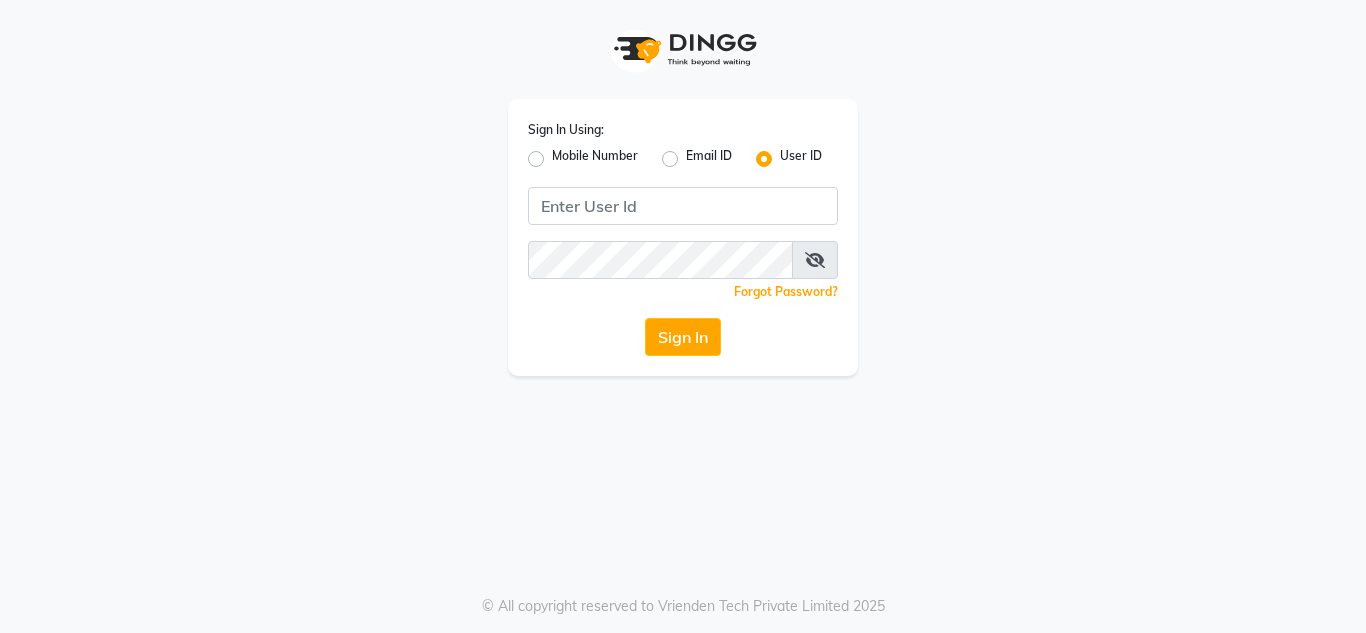 click on "Mobile Number" 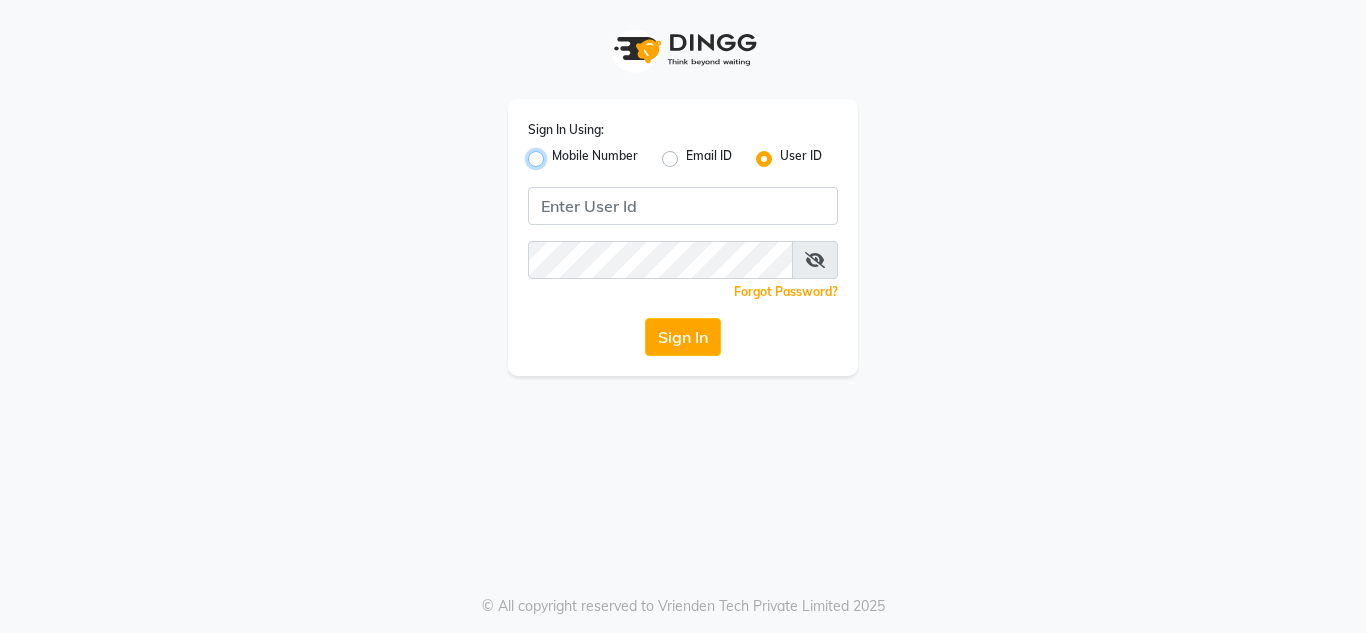 click on "Mobile Number" at bounding box center [558, 153] 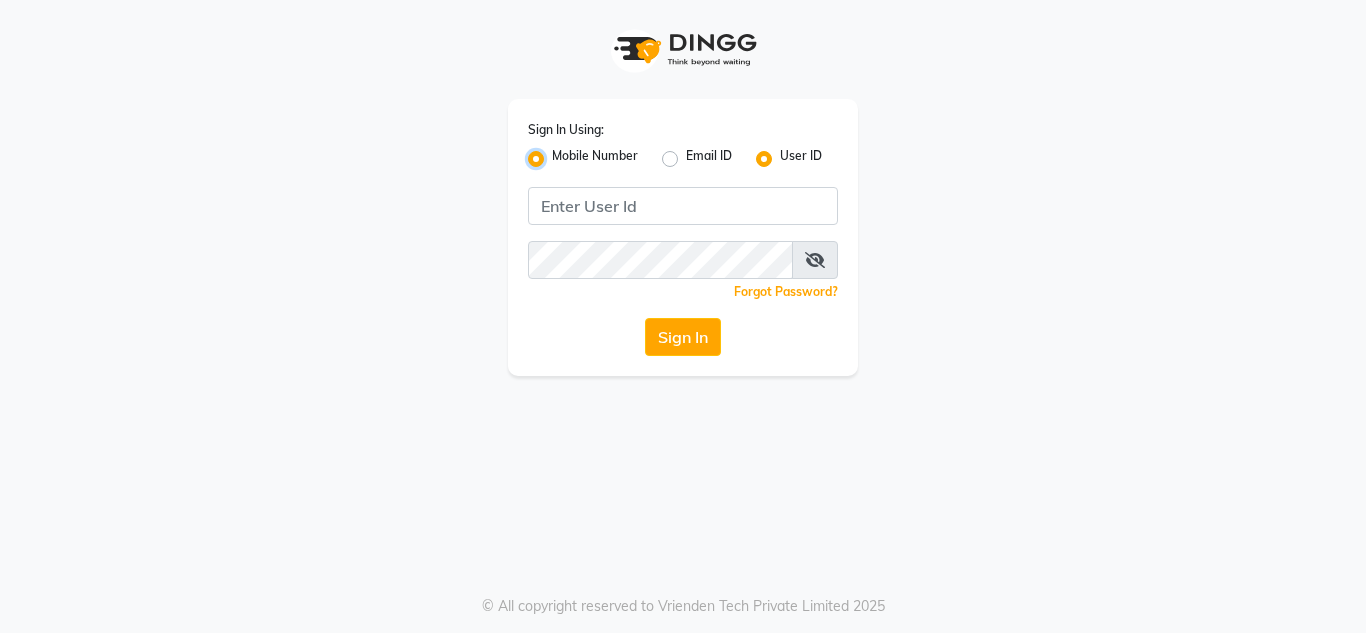 radio on "false" 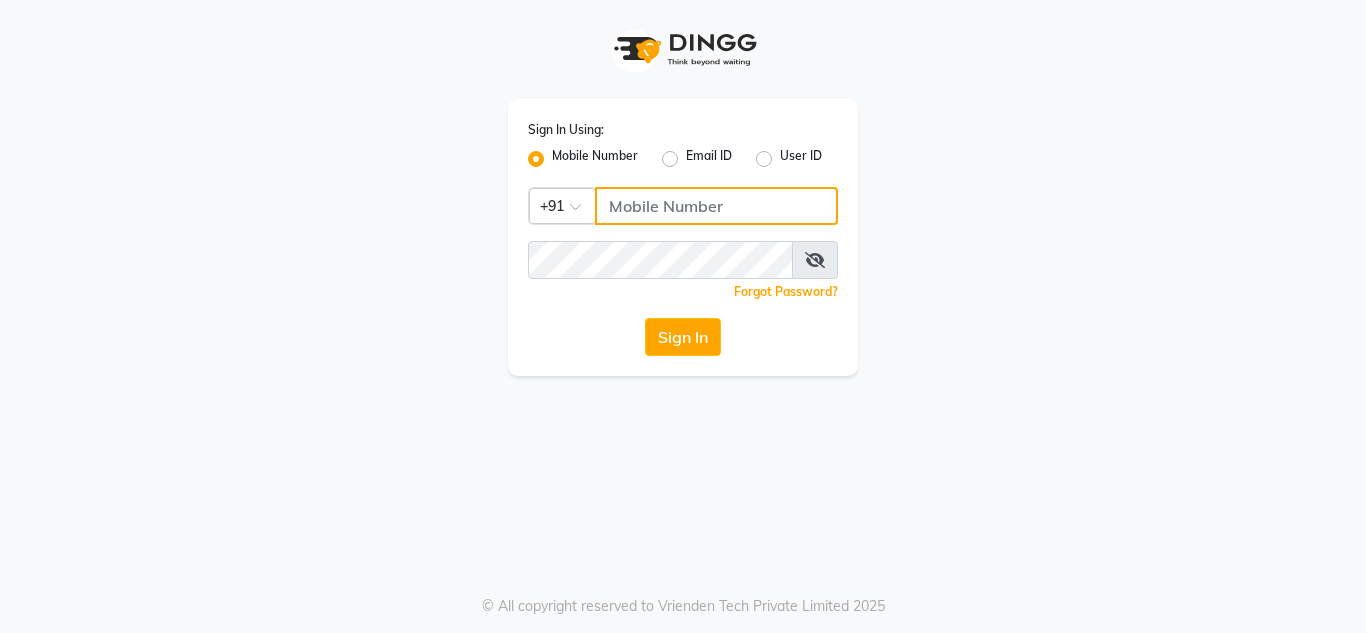 click 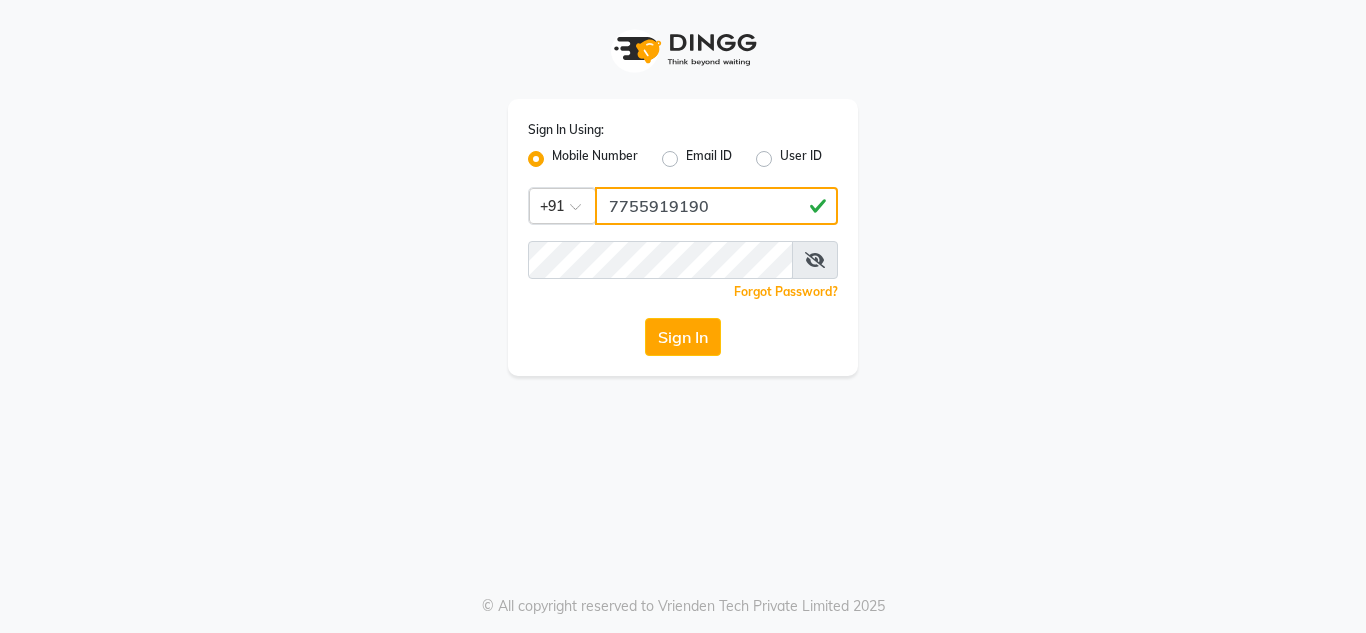 type on "7755919190" 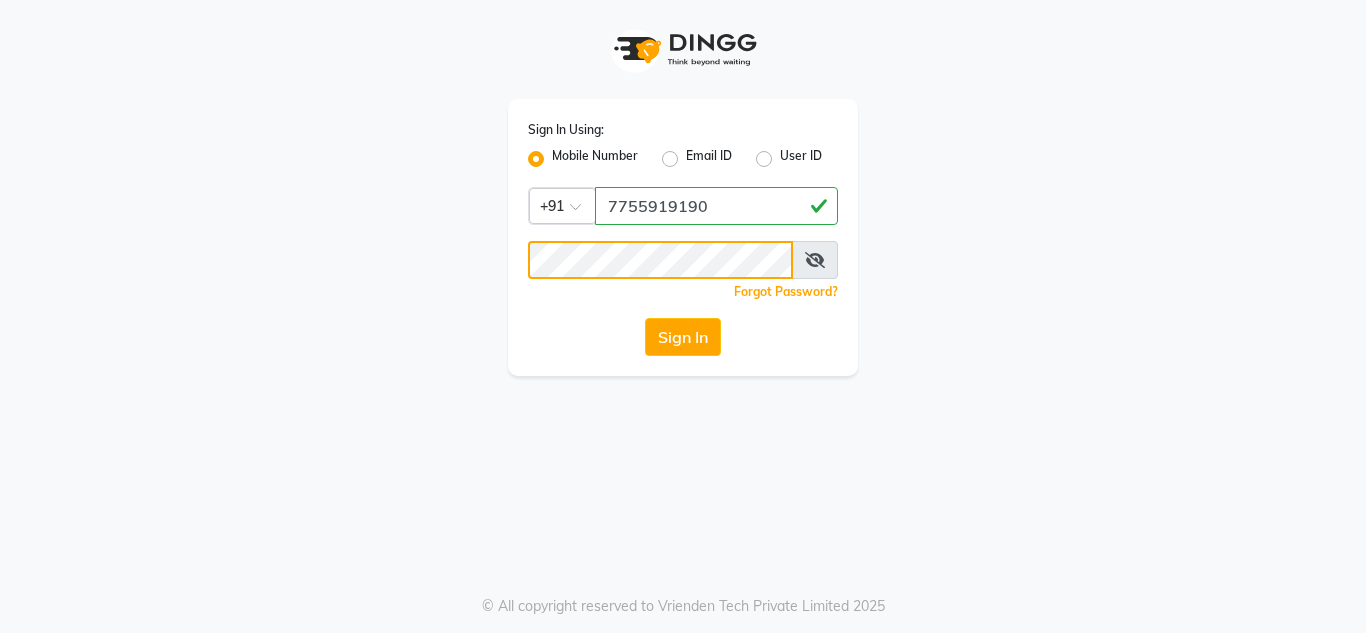 click on "Sign In" 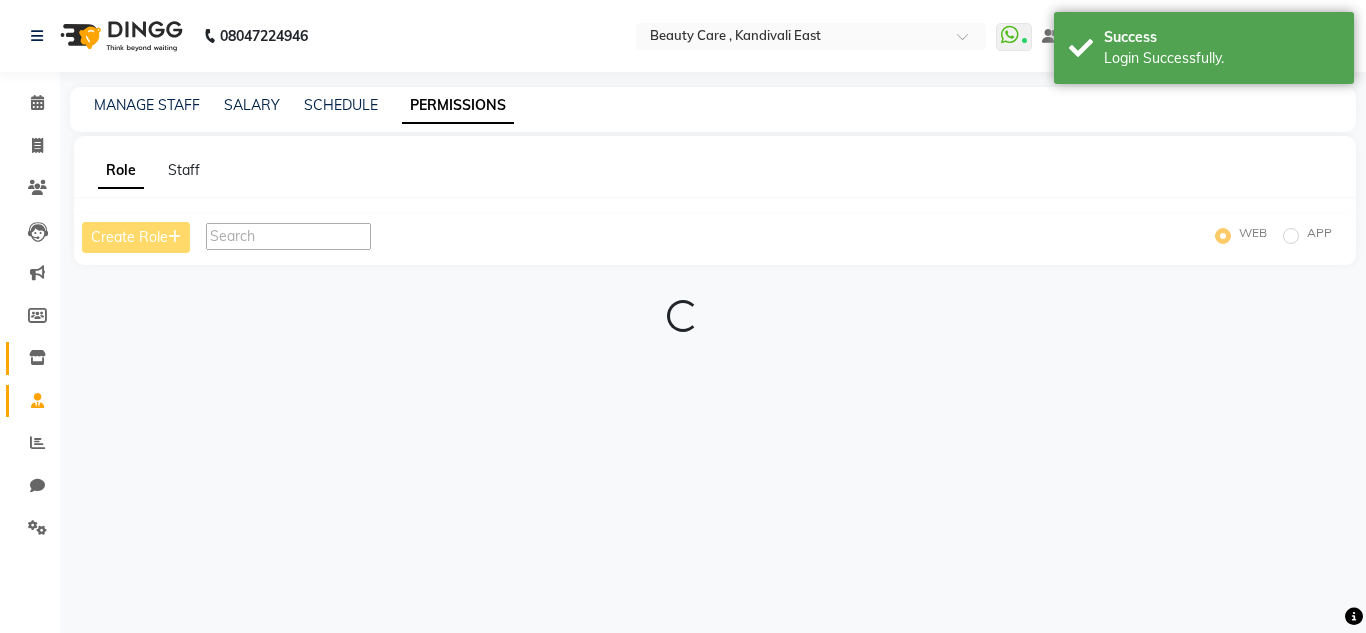 click on "Inventory" 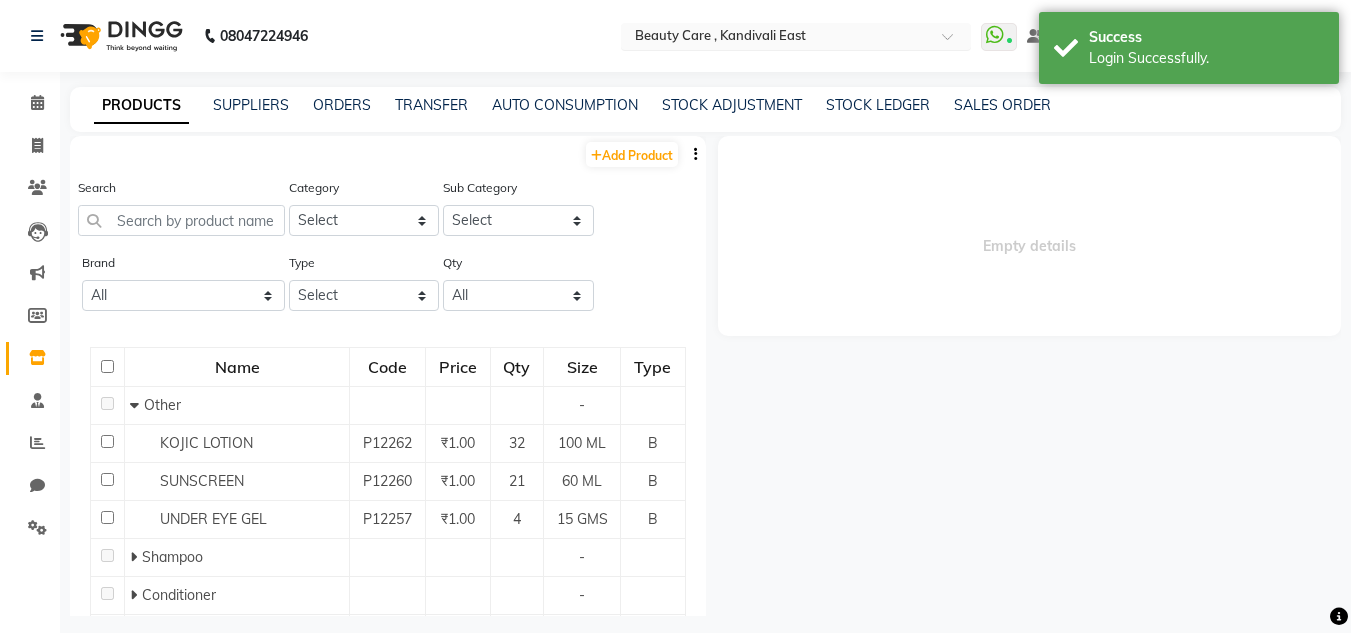 scroll, scrollTop: 0, scrollLeft: 0, axis: both 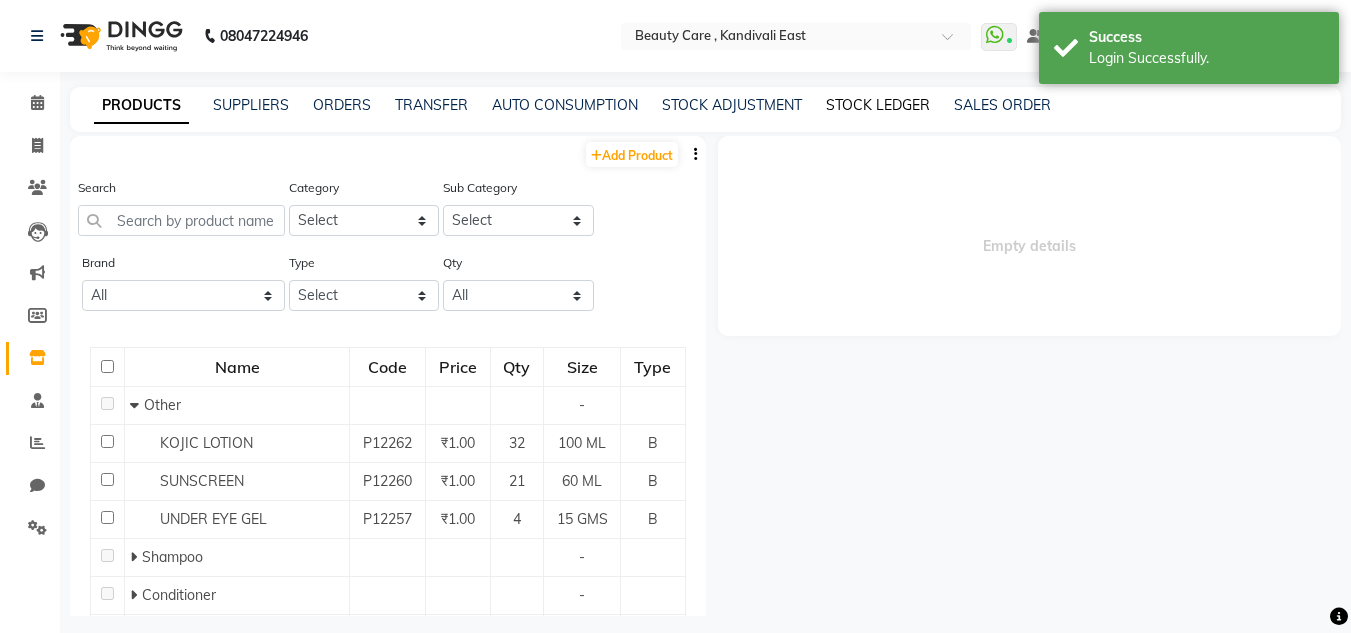 click on "STOCK LEDGER" 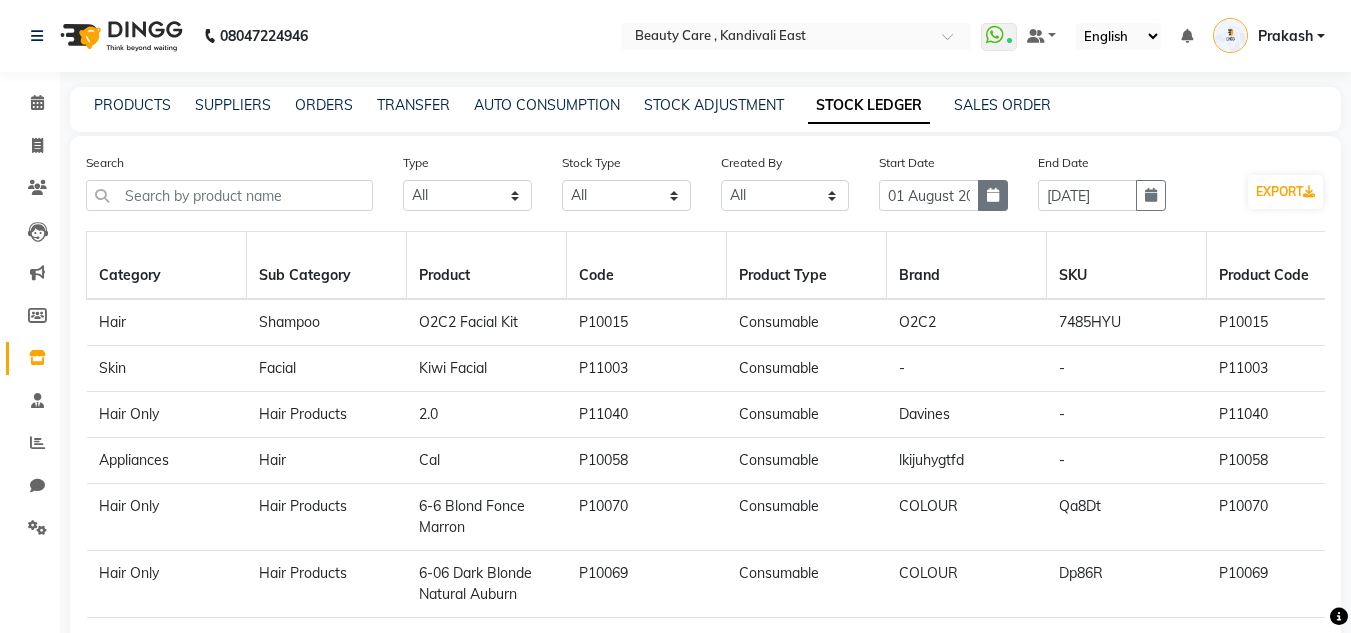 click 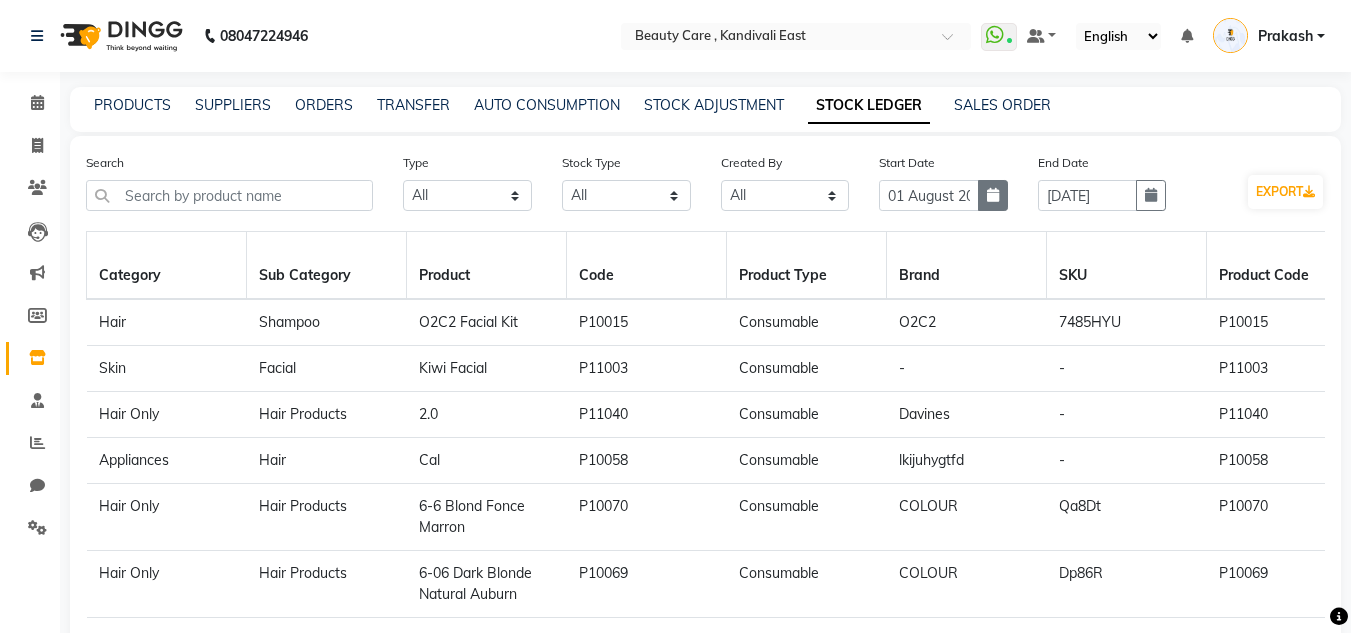 select on "8" 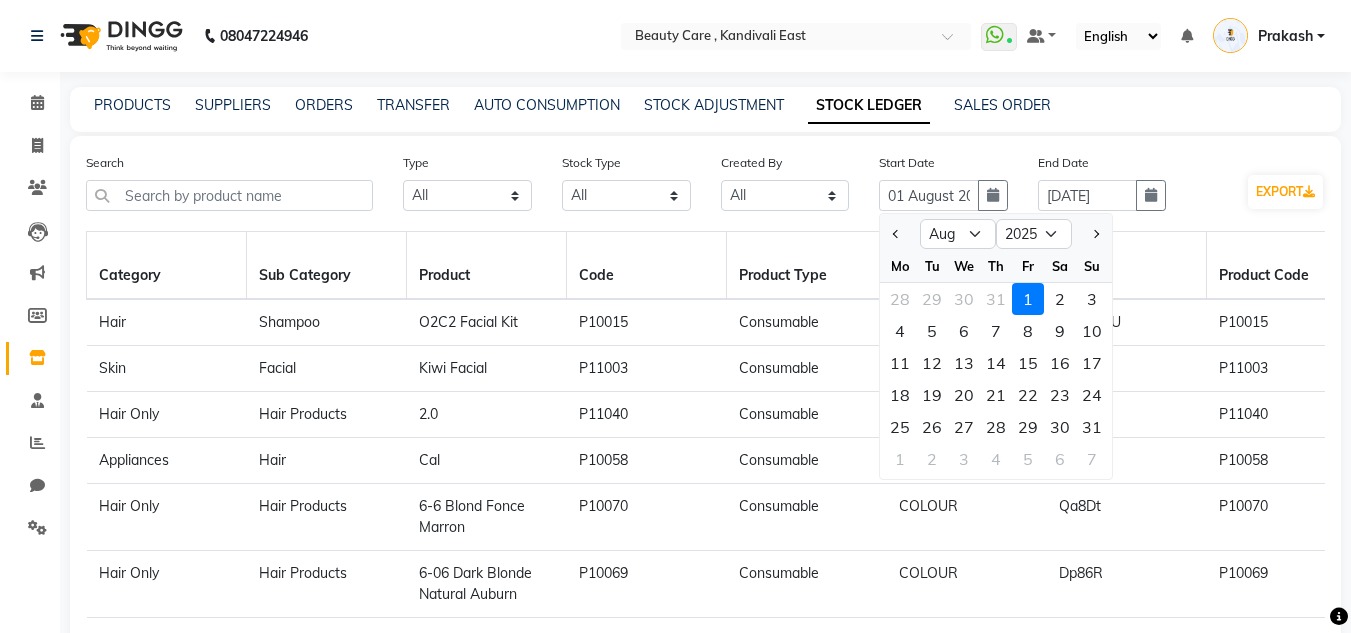click on "Stock Type Select All New Stock Adjustment Return Transfer In Other Internal Use Damaged Expired Transfer Cancel Transfer Out Stock Out Sold" 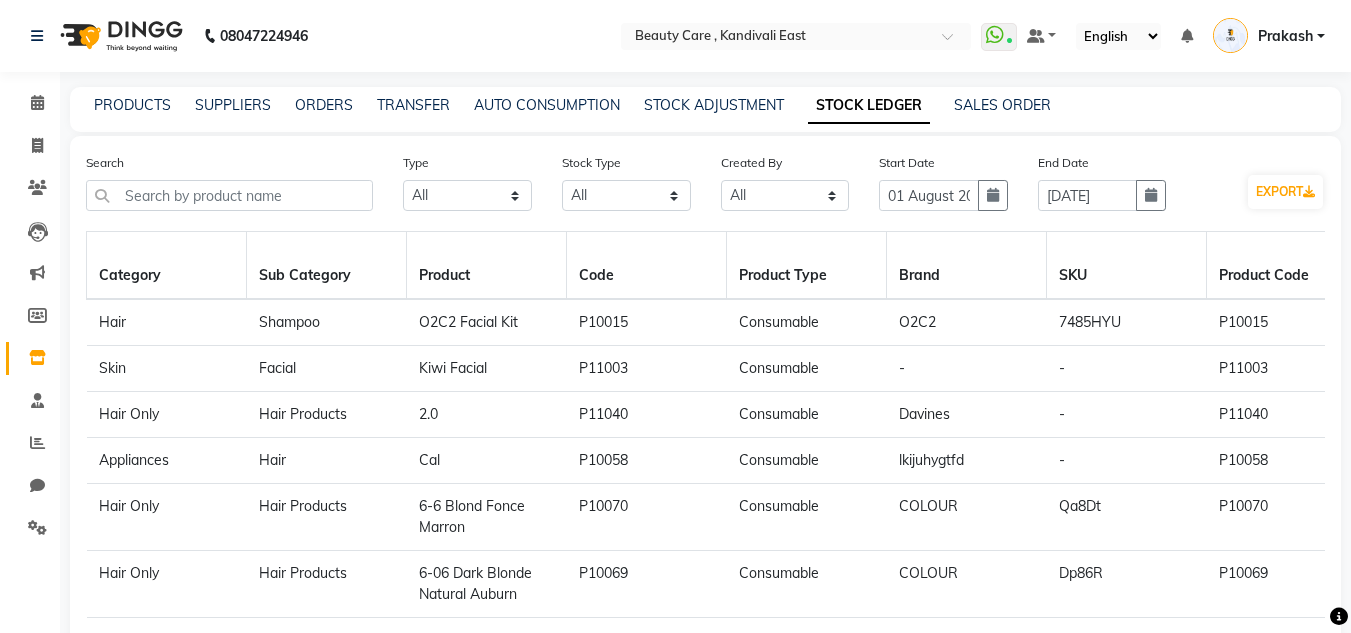 drag, startPoint x: 450, startPoint y: 309, endPoint x: 754, endPoint y: 368, distance: 309.6724 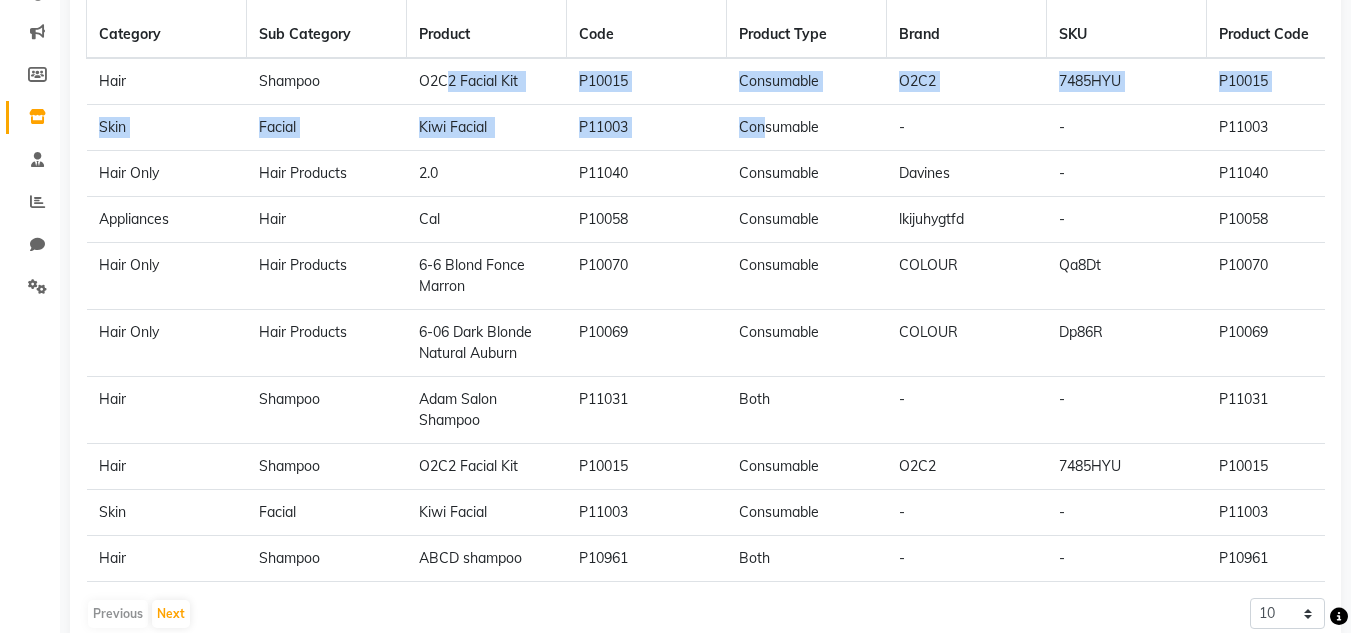 scroll, scrollTop: 259, scrollLeft: 0, axis: vertical 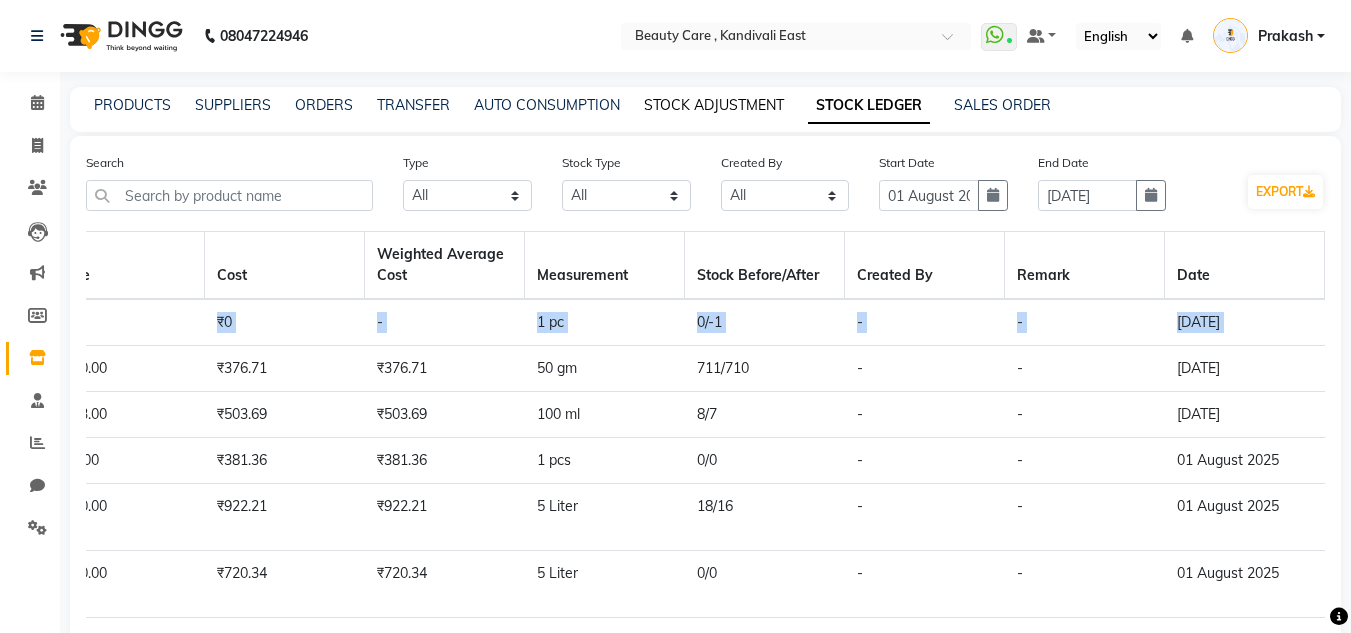 click on "STOCK ADJUSTMENT" 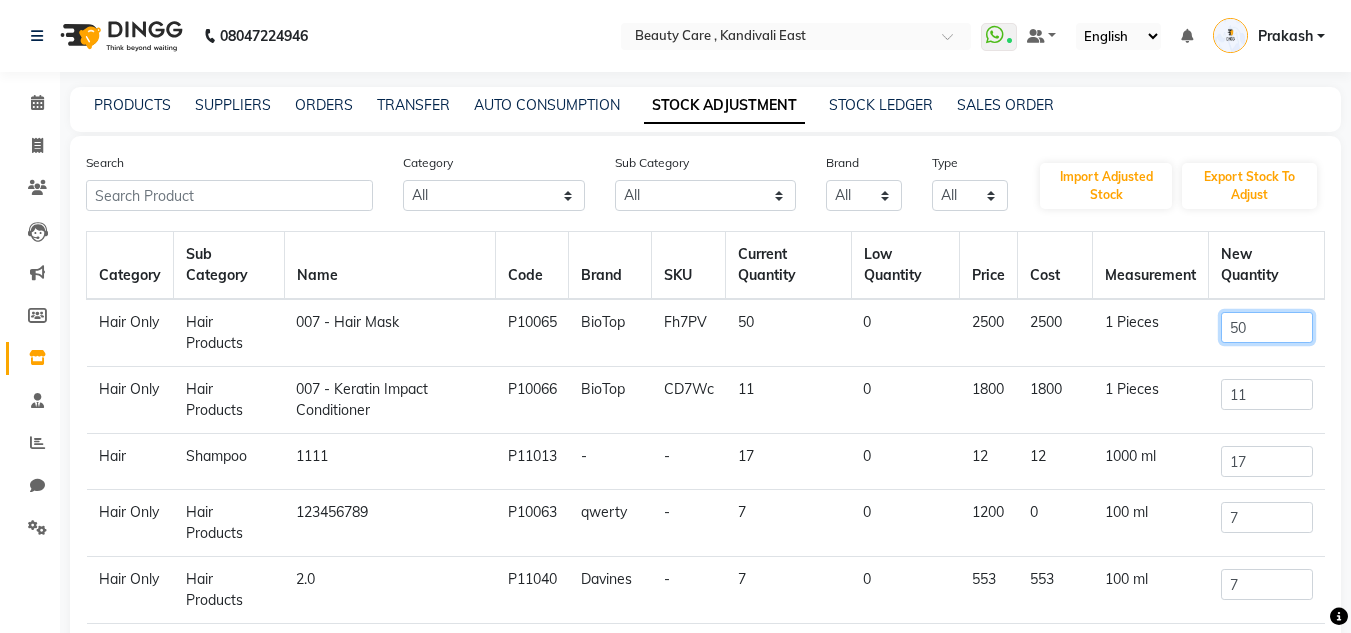 drag, startPoint x: 1242, startPoint y: 324, endPoint x: 1185, endPoint y: 322, distance: 57.035076 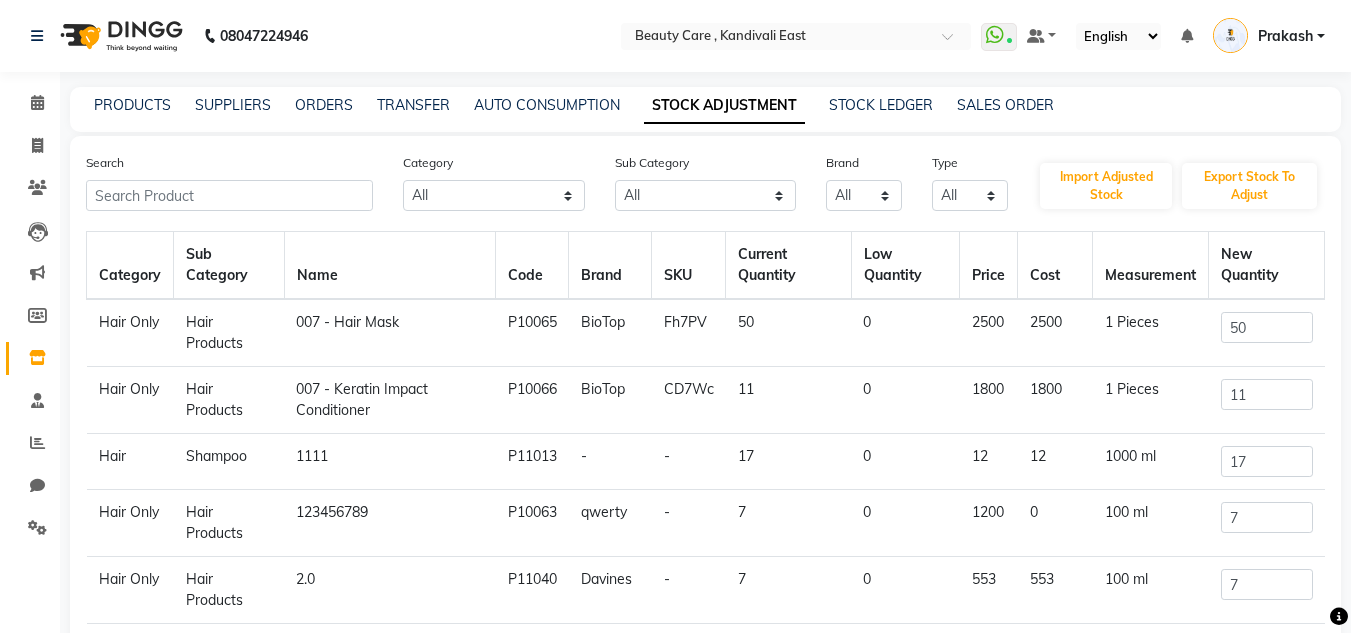 drag, startPoint x: 293, startPoint y: 313, endPoint x: 524, endPoint y: 341, distance: 232.69078 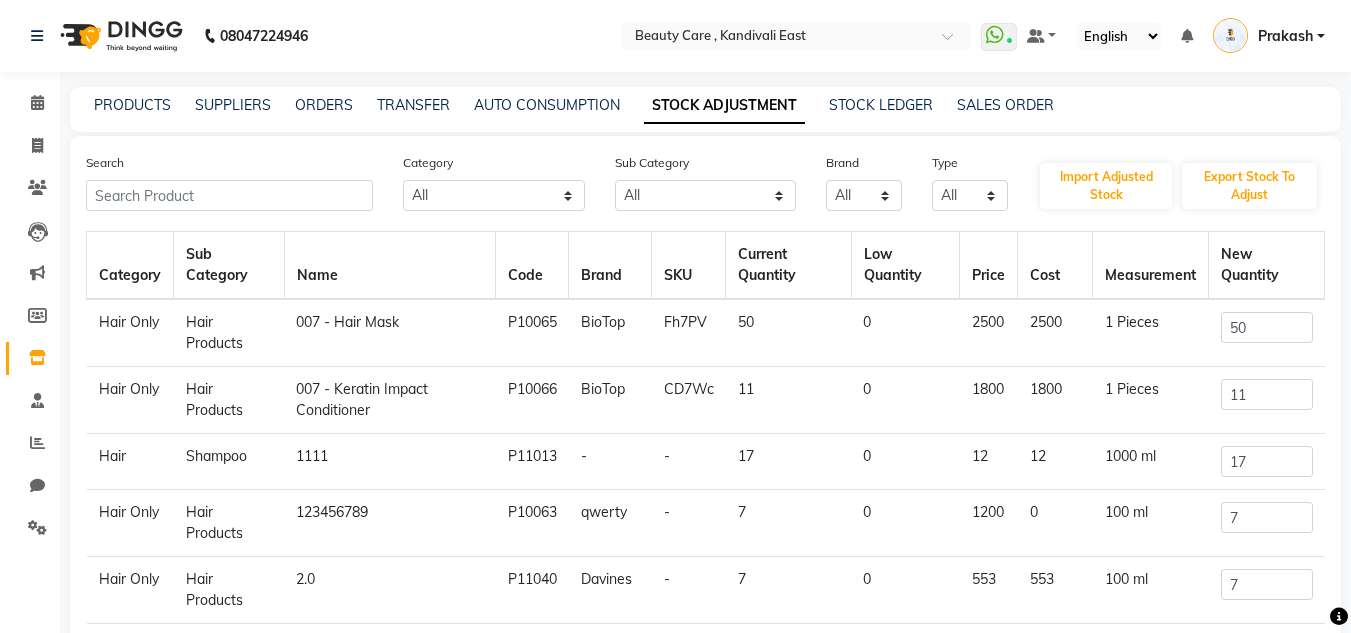click on "1 Pieces" 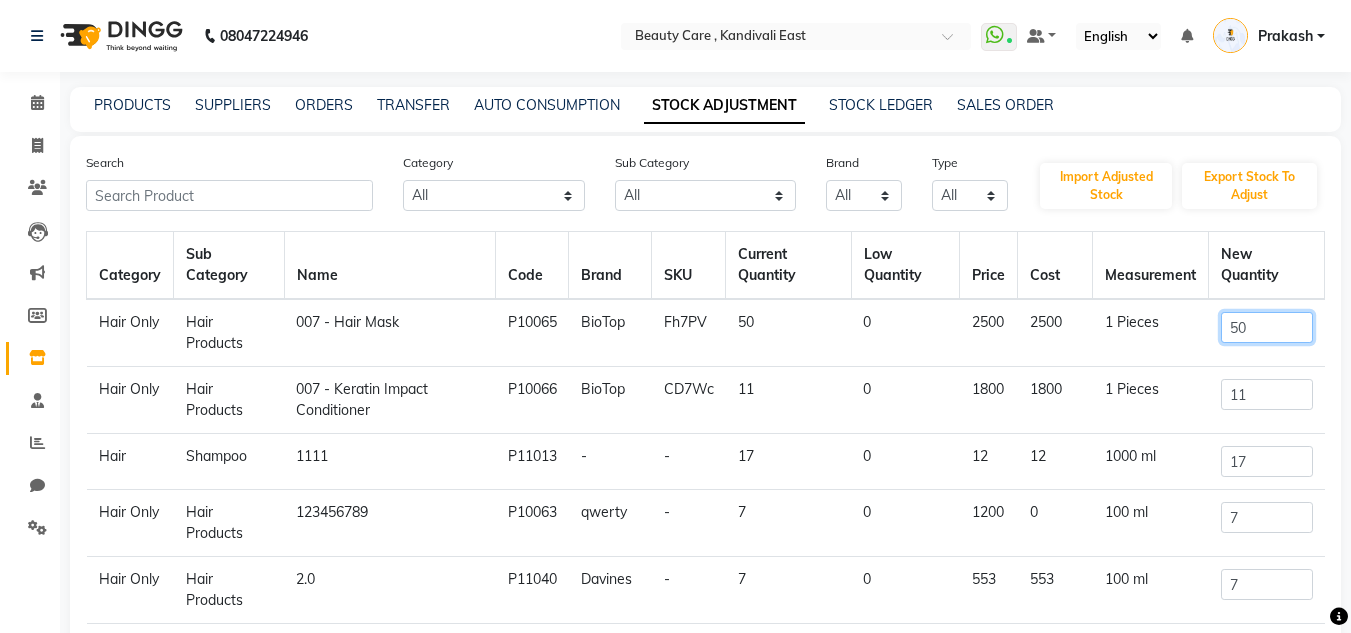 click on "50" 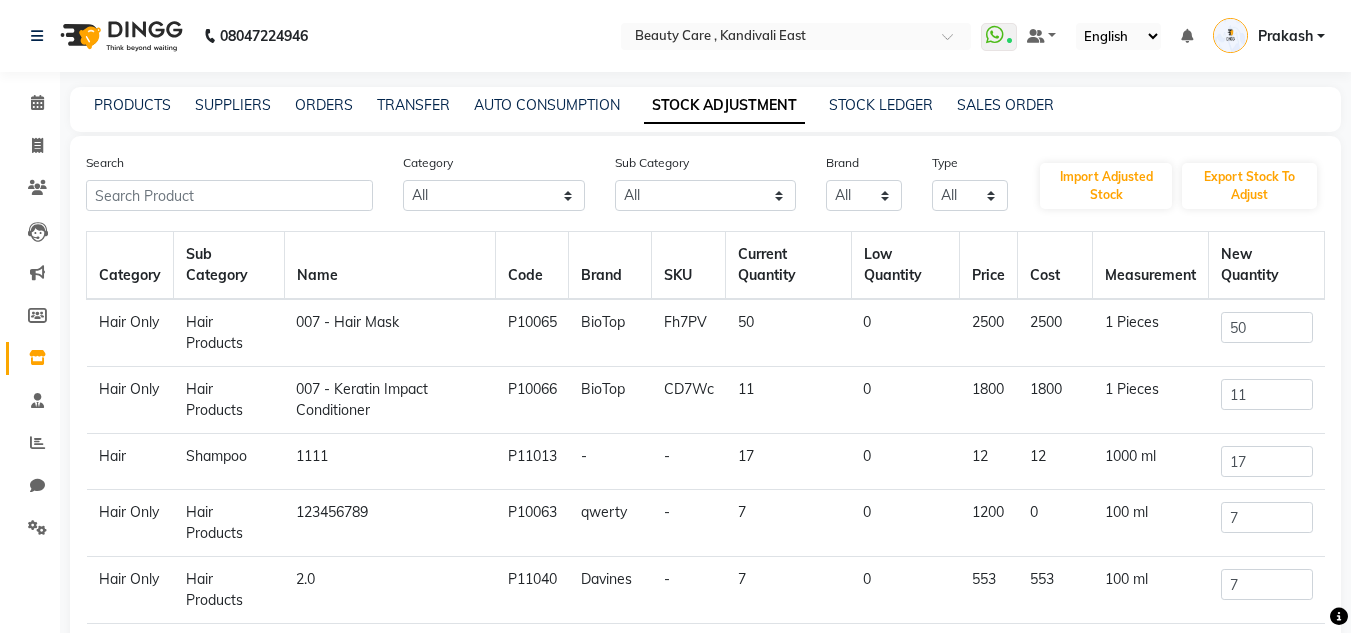 click on "0" 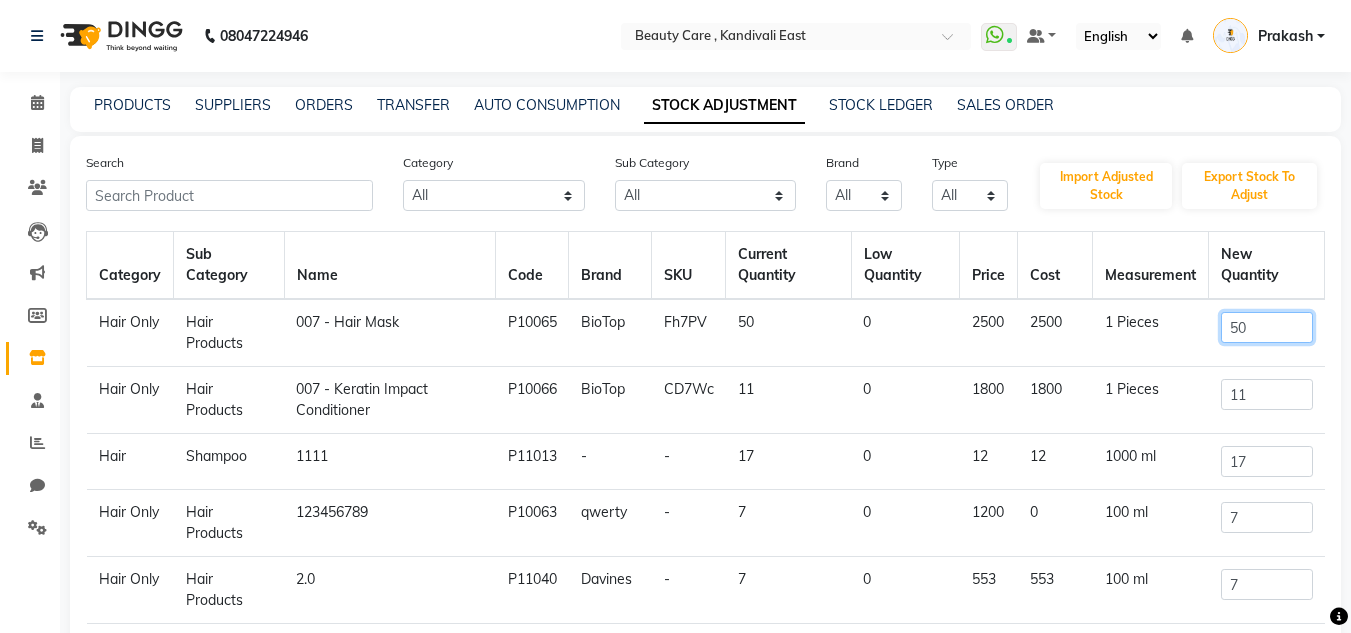 click on "50" 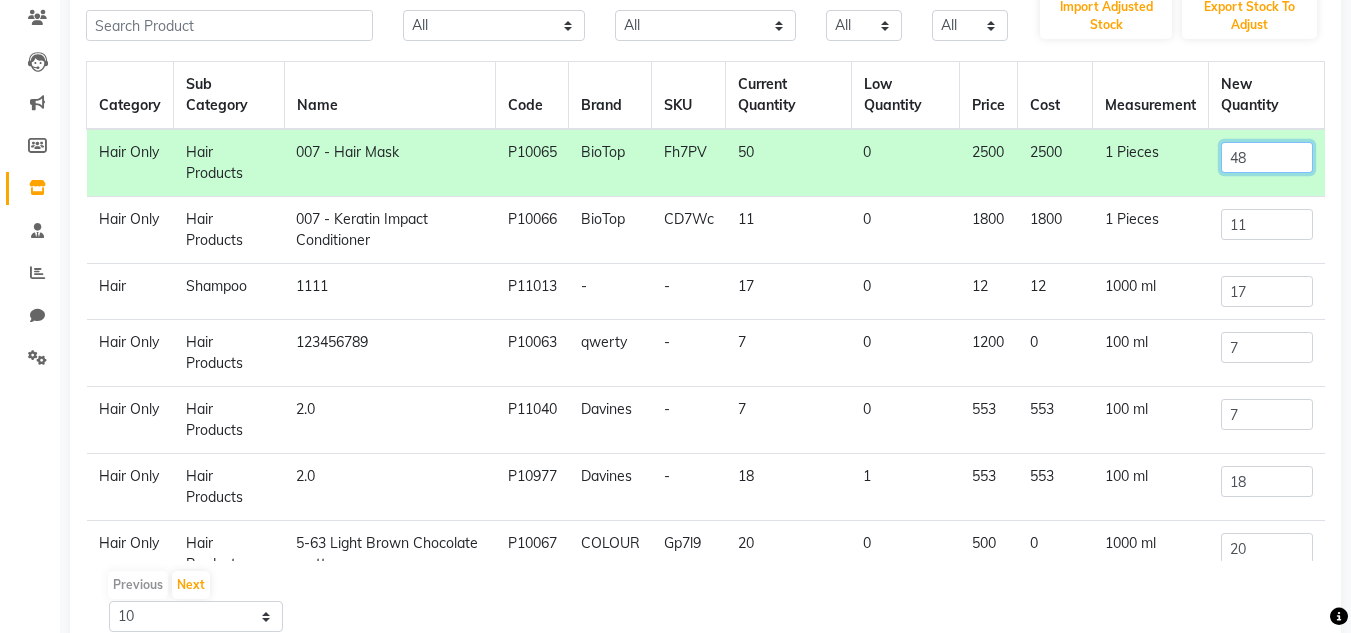 scroll, scrollTop: 173, scrollLeft: 0, axis: vertical 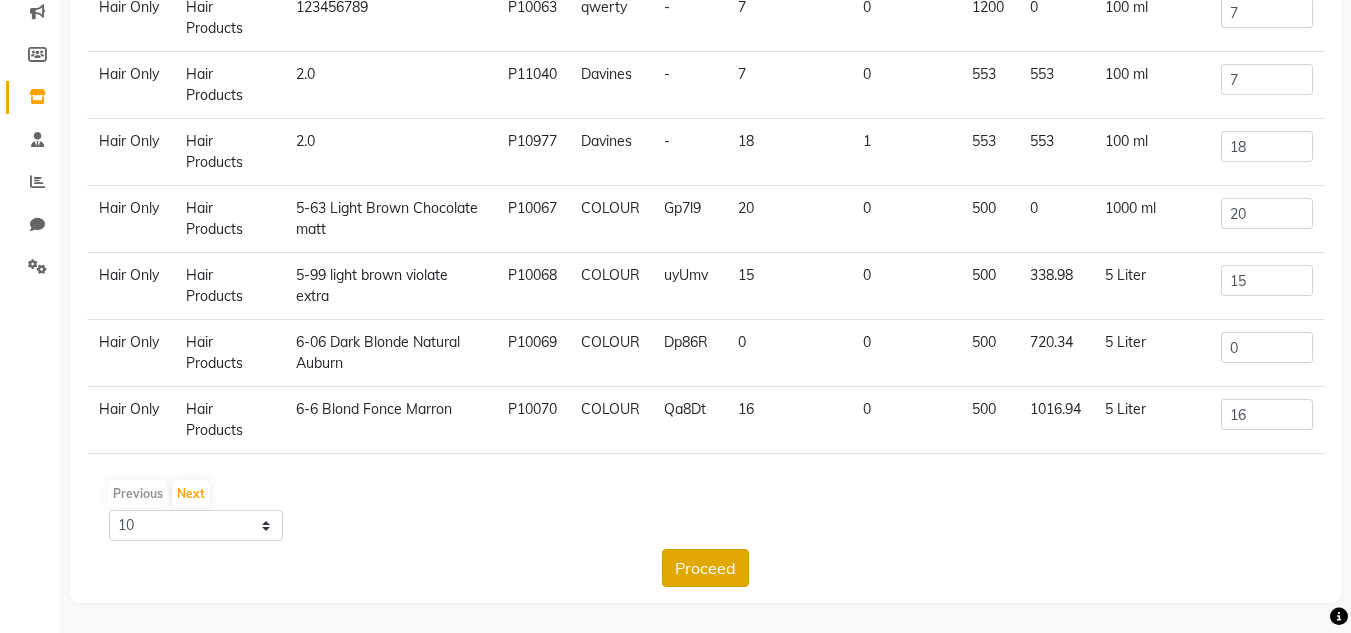 type on "48" 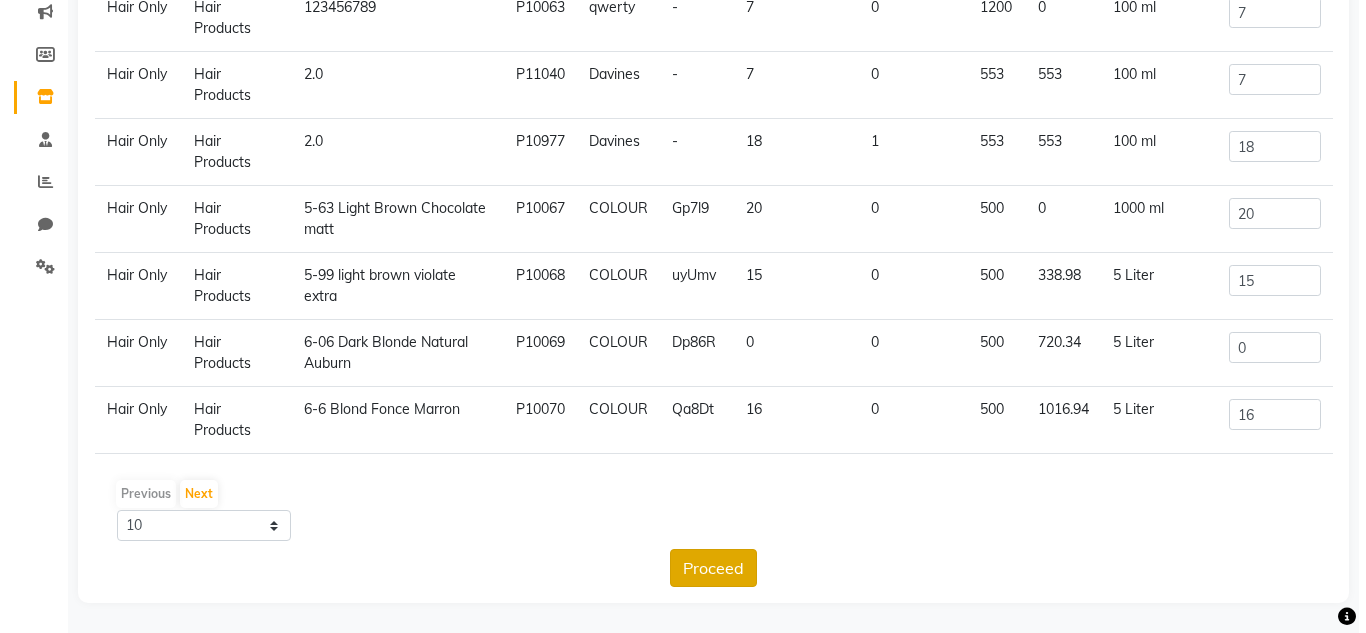 scroll, scrollTop: 0, scrollLeft: 0, axis: both 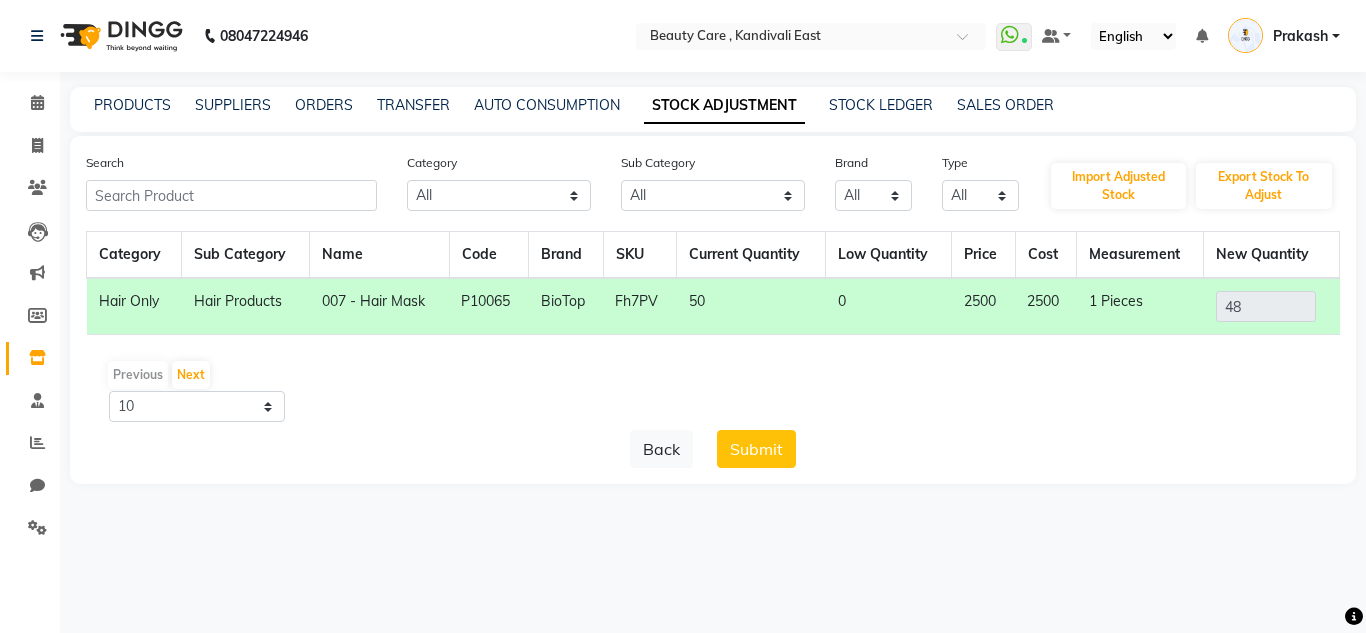 drag, startPoint x: 678, startPoint y: 305, endPoint x: 725, endPoint y: 307, distance: 47.042534 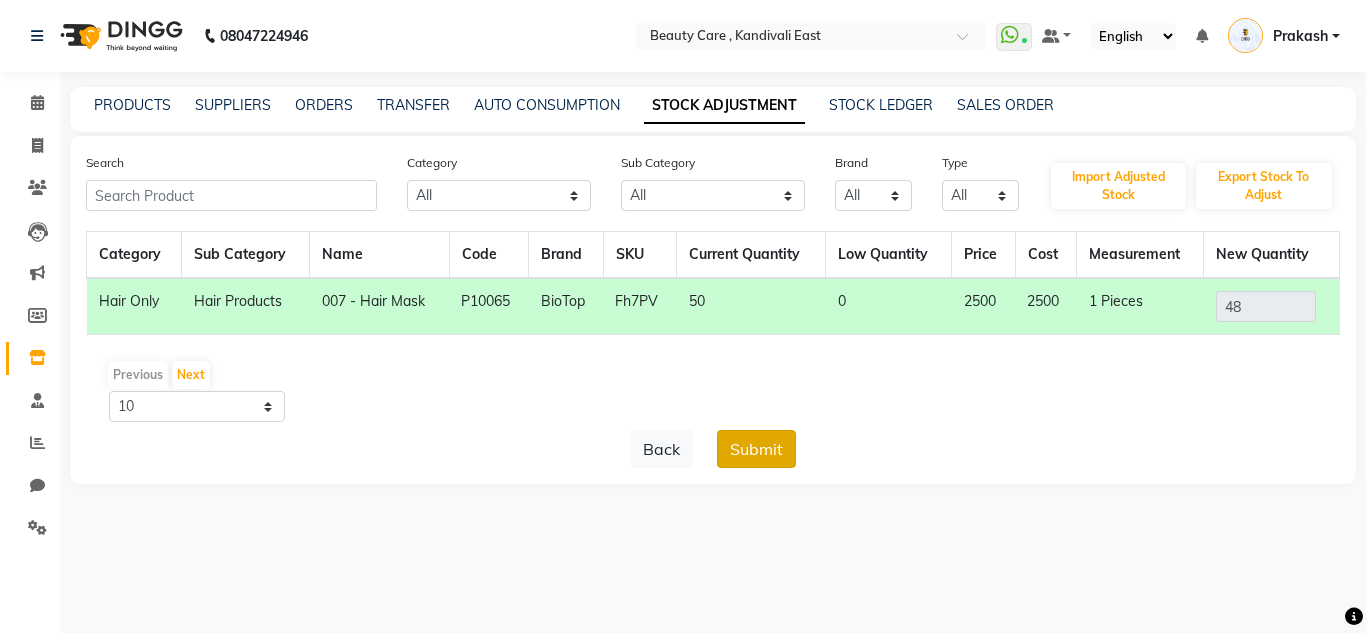 click on "Submit" 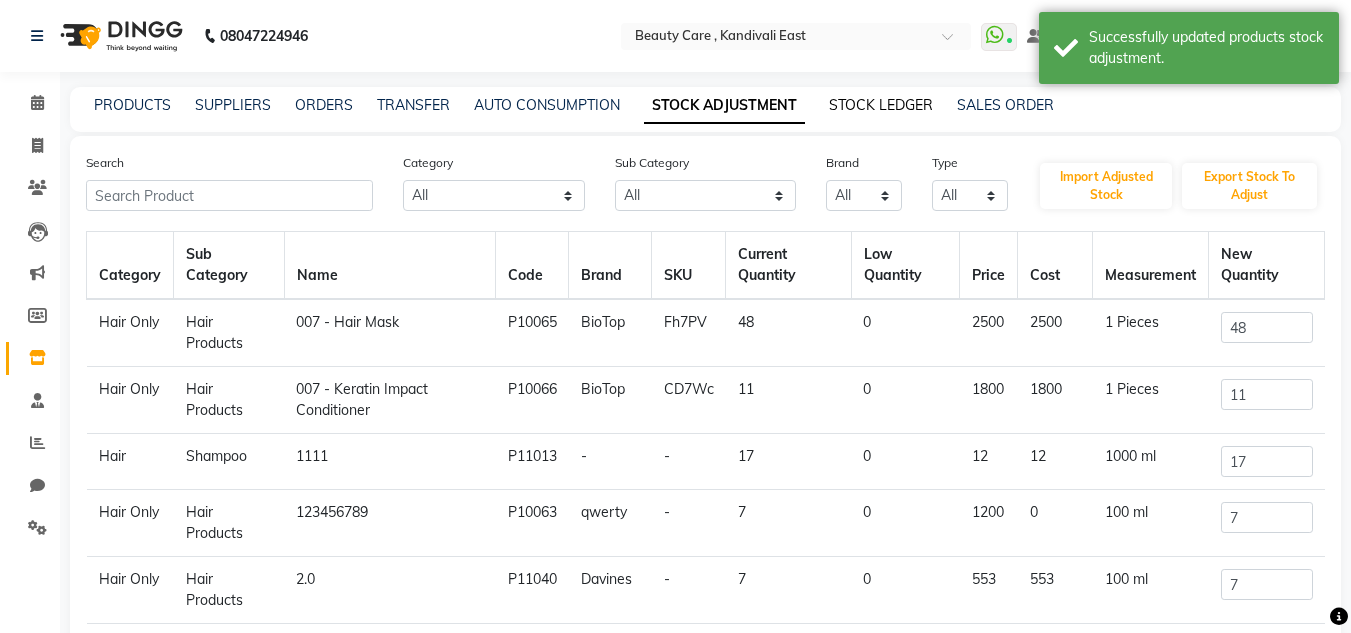 click on "STOCK LEDGER" 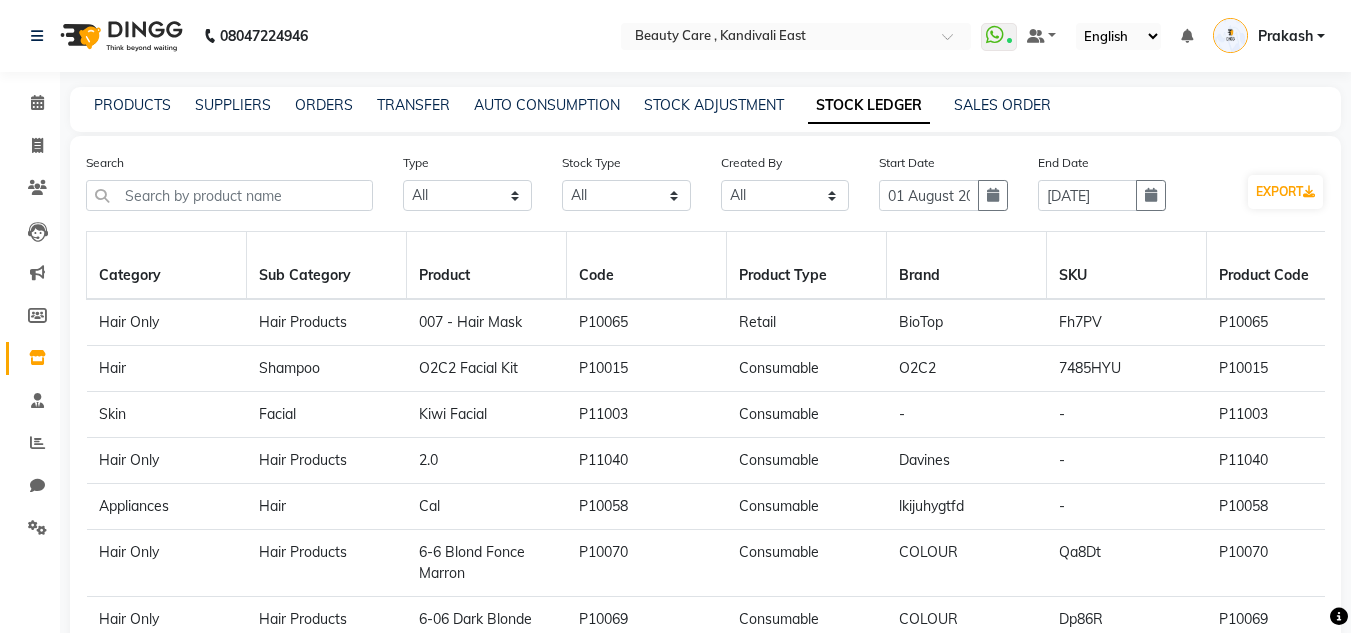drag, startPoint x: 396, startPoint y: 329, endPoint x: 558, endPoint y: 341, distance: 162.44383 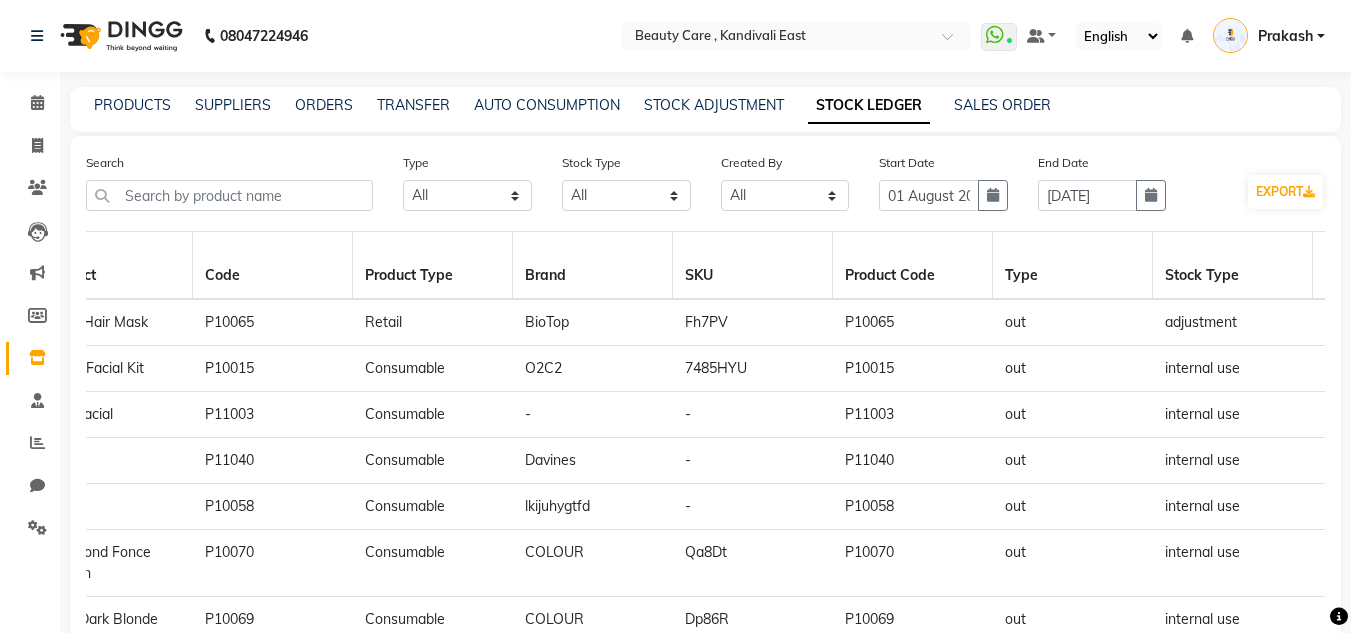 scroll, scrollTop: 0, scrollLeft: 680, axis: horizontal 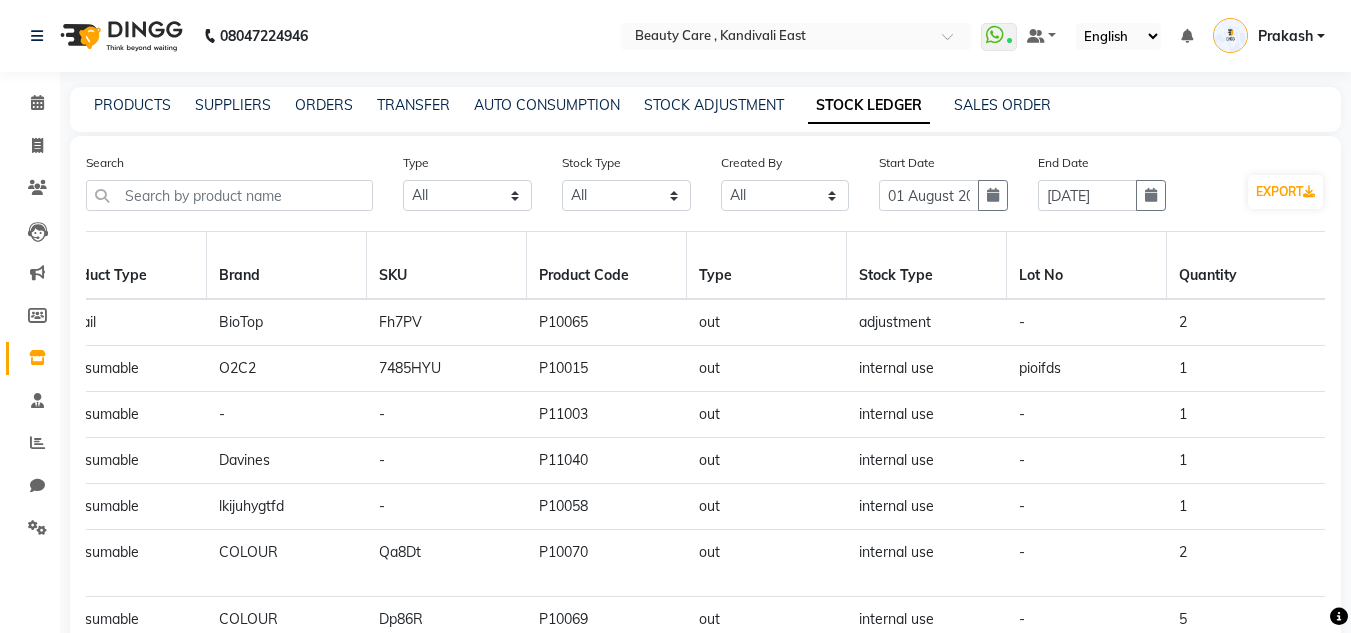 click on "out" 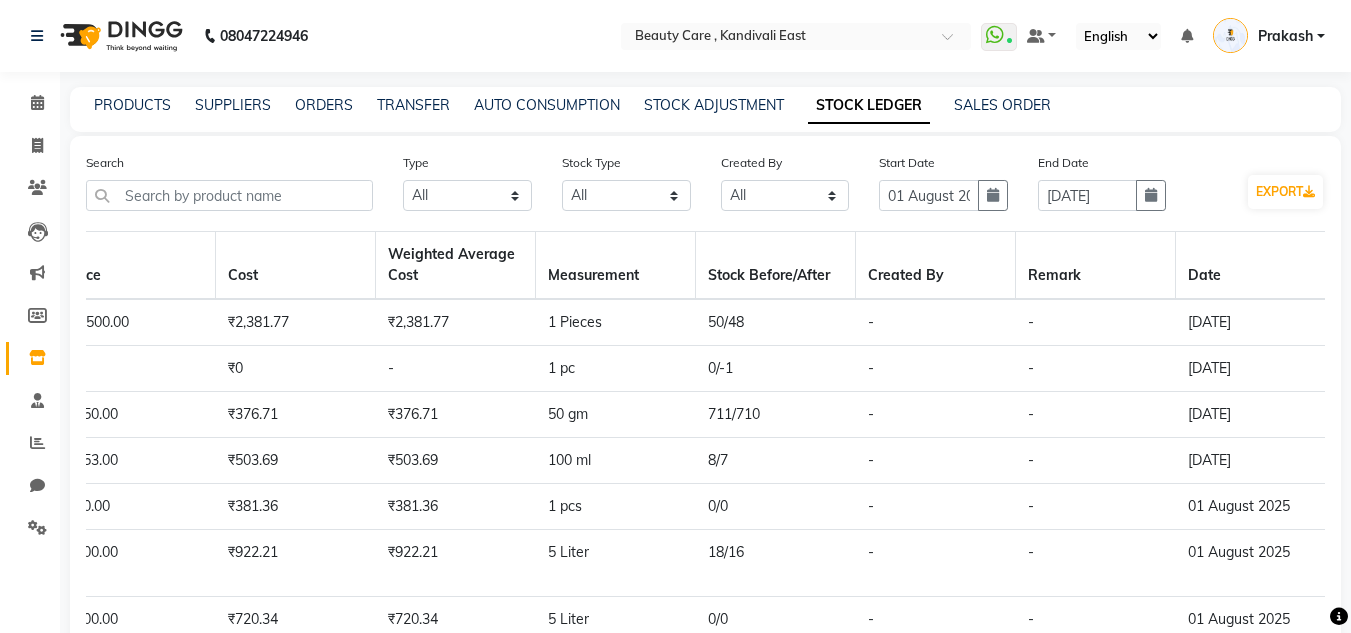 scroll, scrollTop: 0, scrollLeft: 2122, axis: horizontal 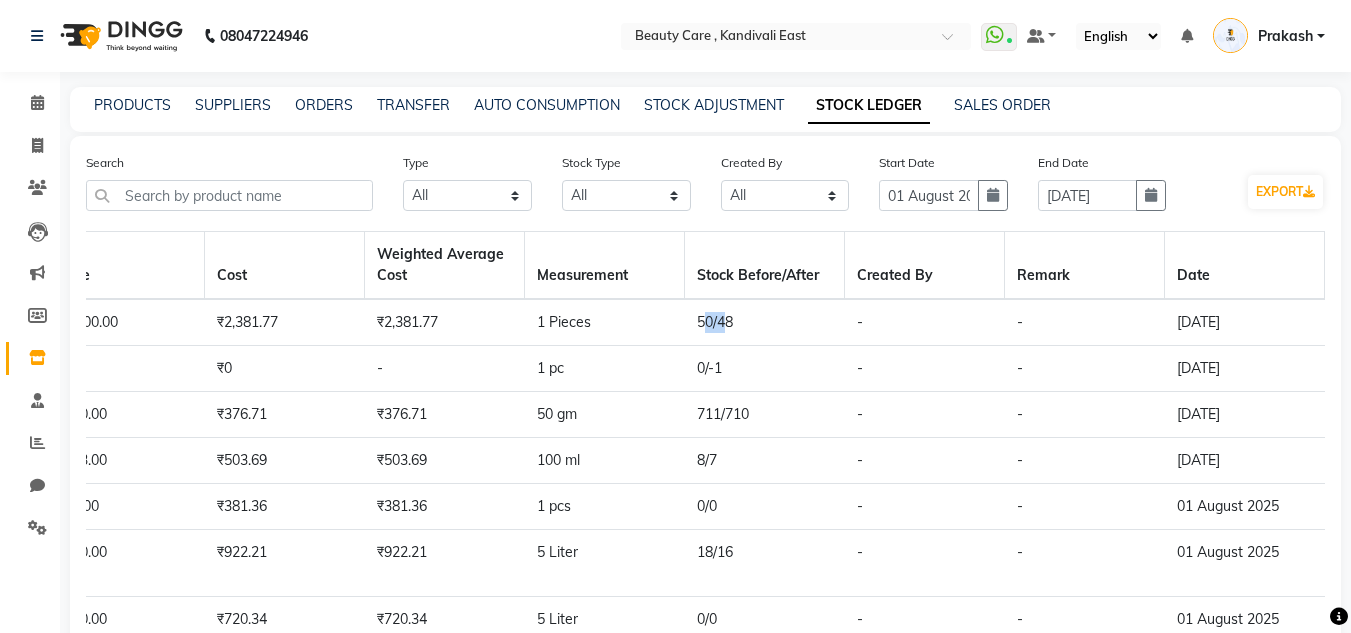 drag, startPoint x: 684, startPoint y: 324, endPoint x: 721, endPoint y: 324, distance: 37 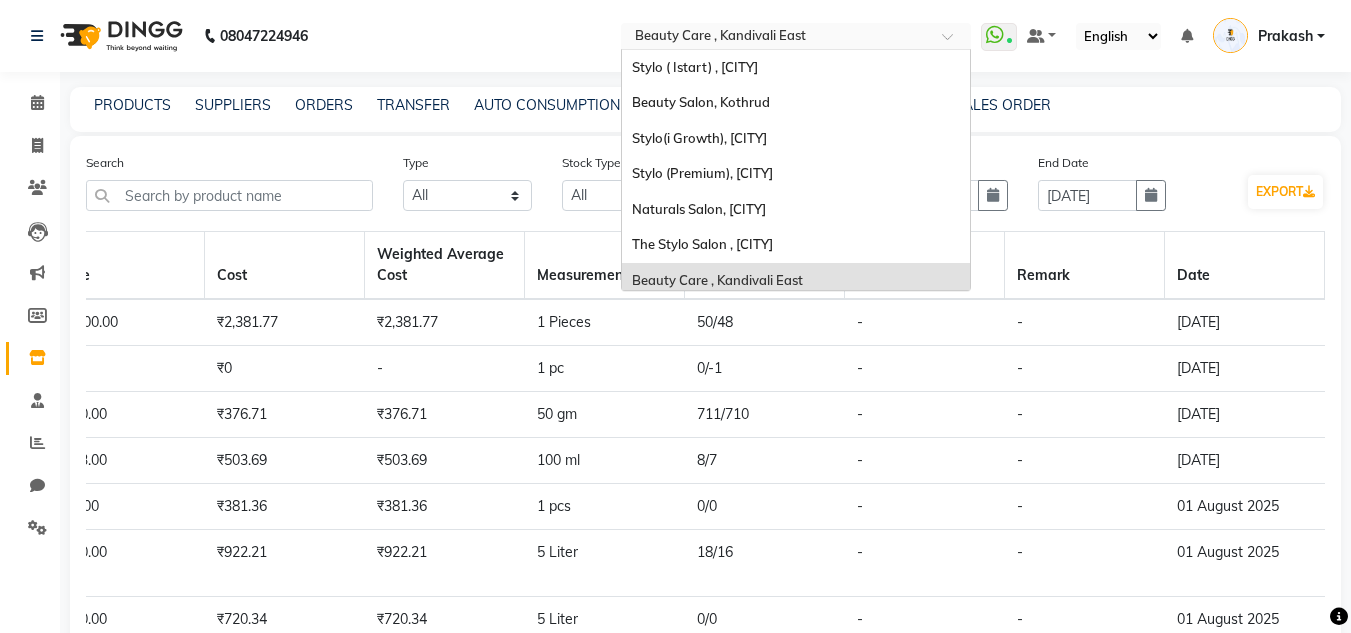 click at bounding box center (776, 38) 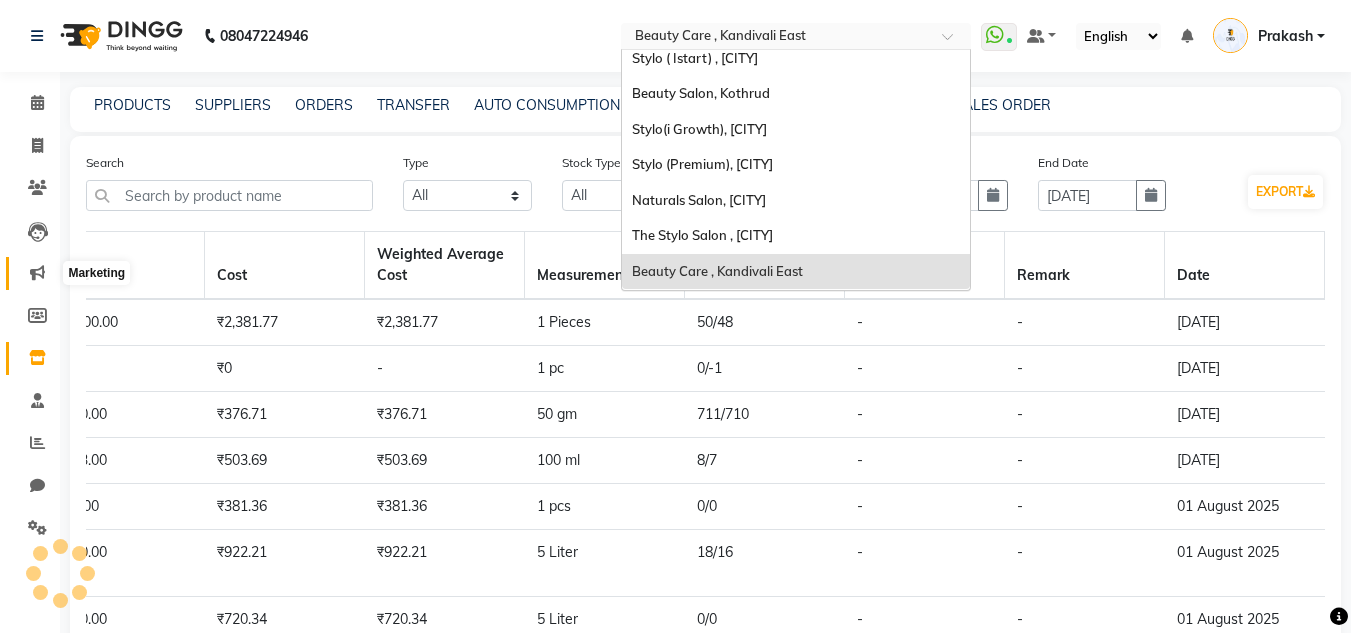 click 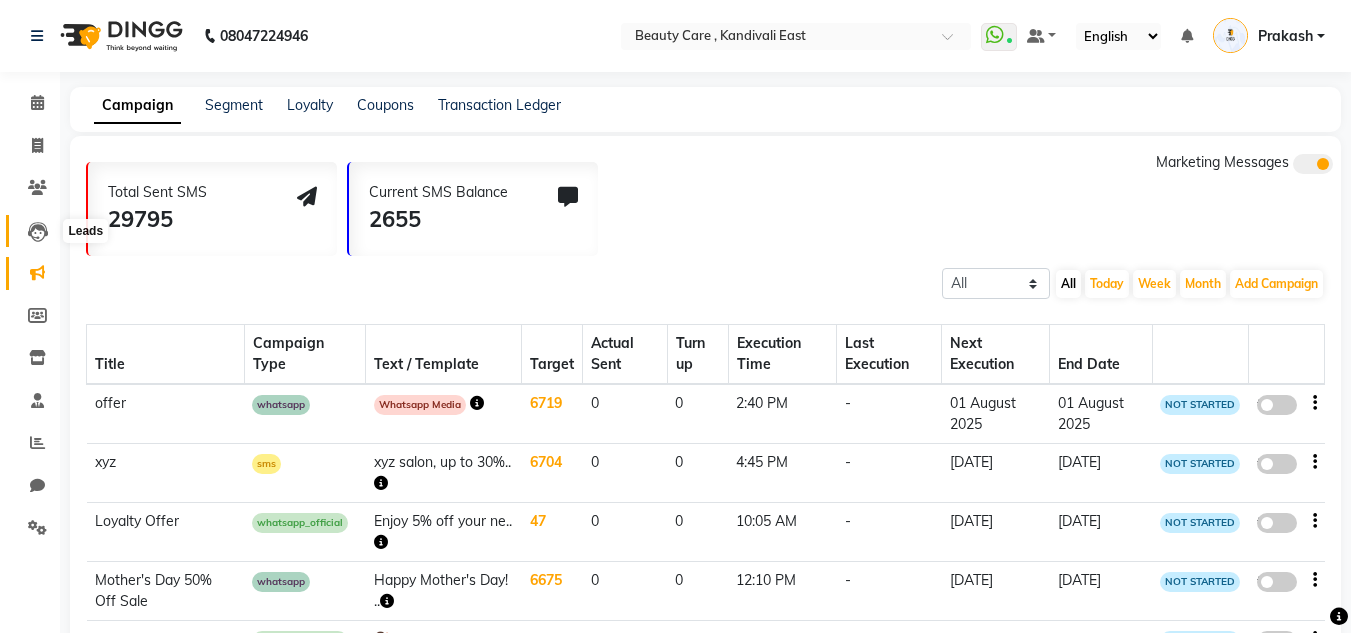 click 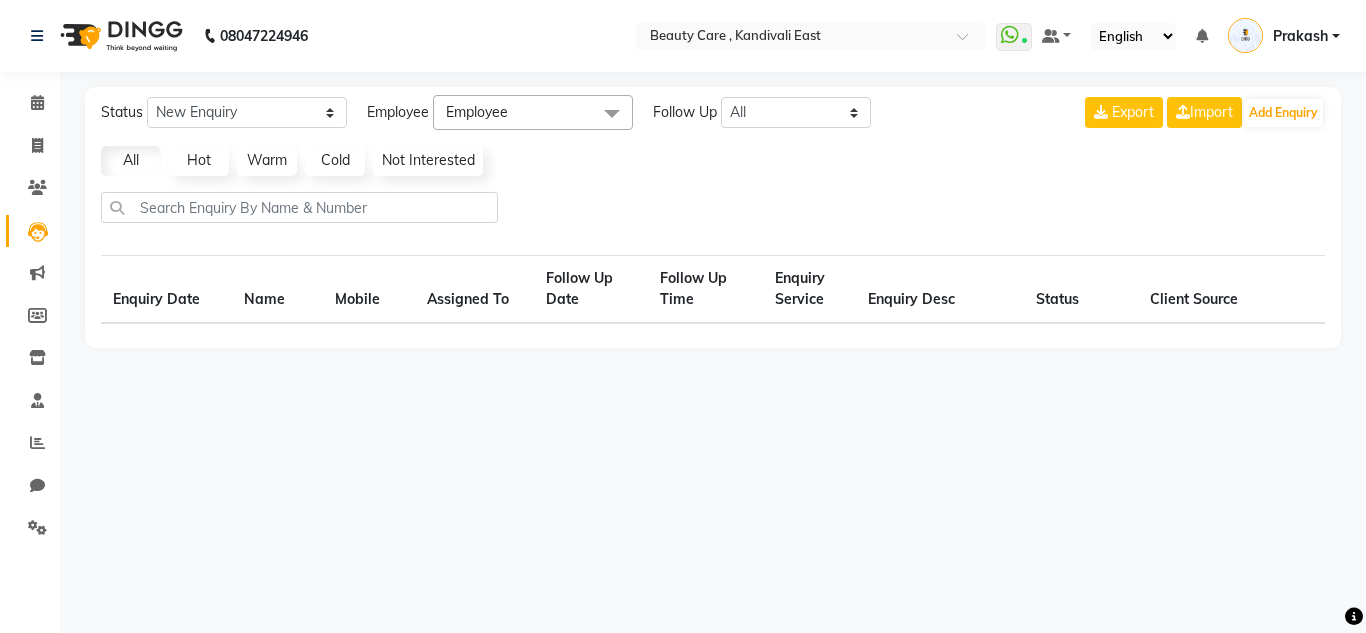 select on "10" 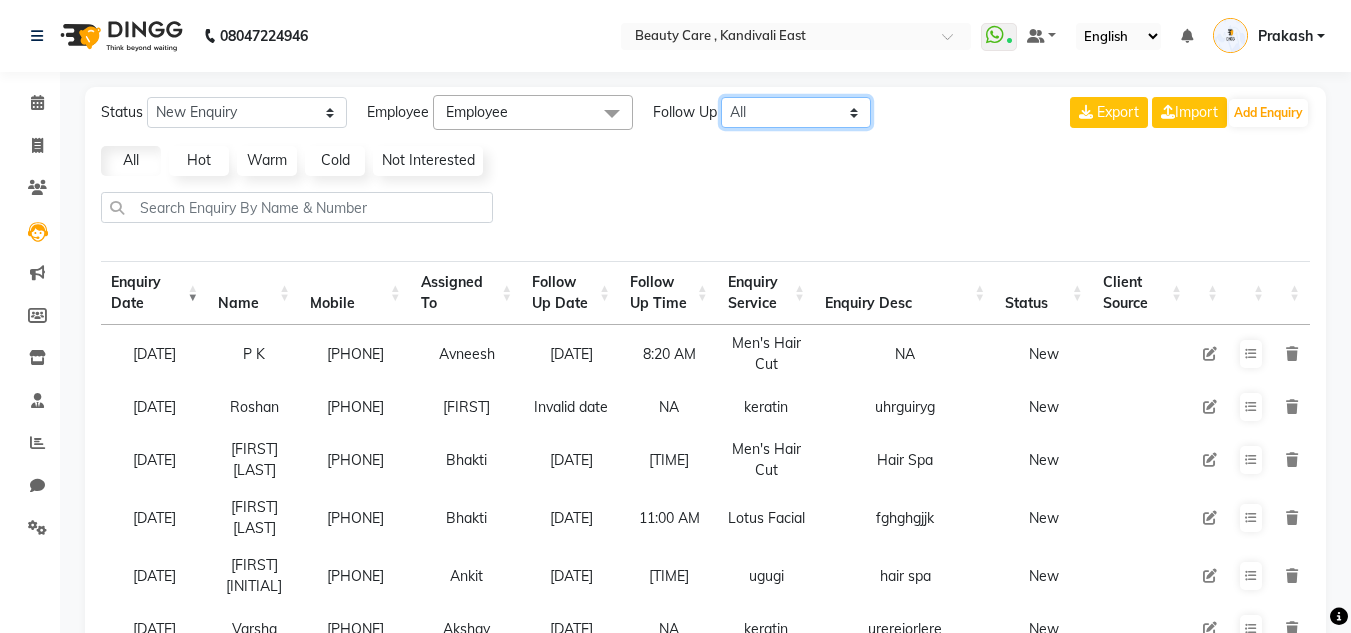 click on "All Today Tomorrow This Week This Month Custom" 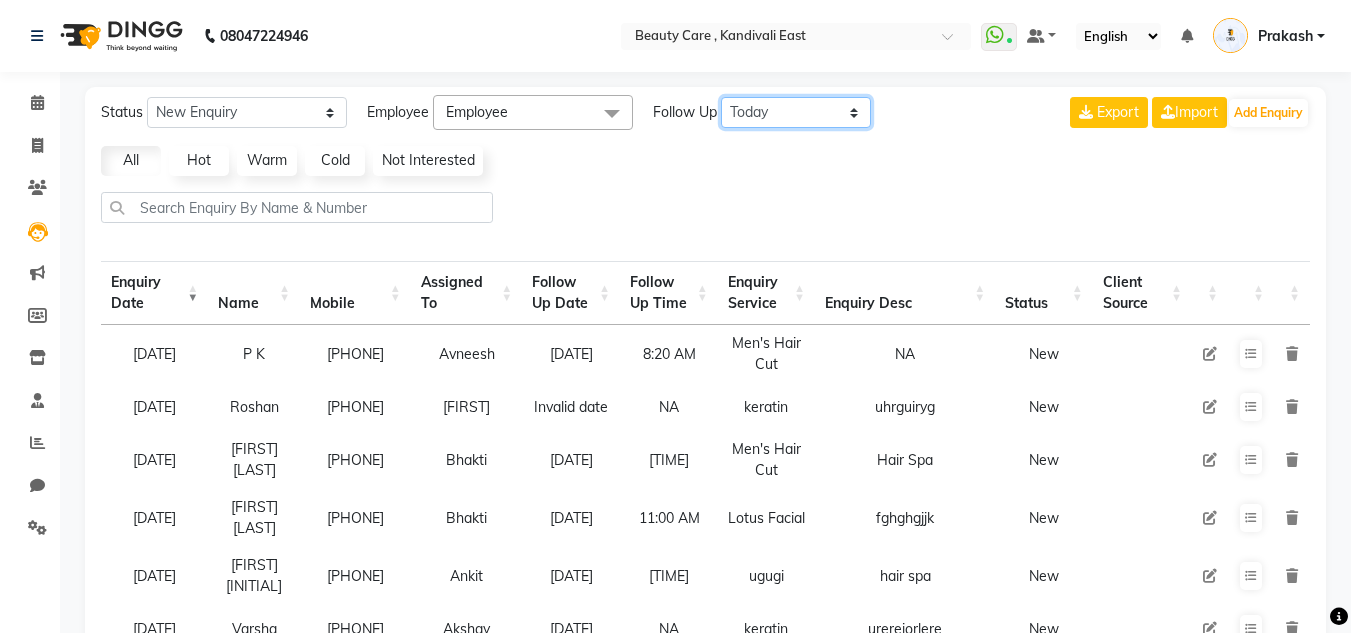 click on "All Today Tomorrow This Week This Month Custom" 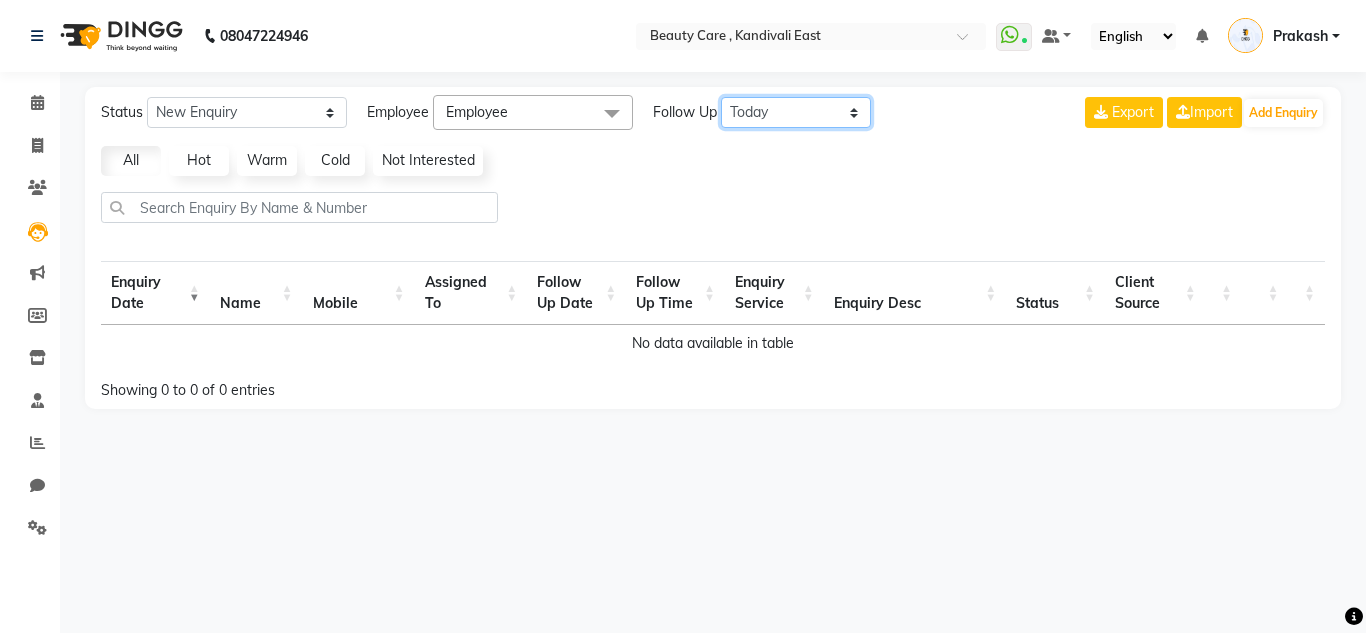 click on "All Today Tomorrow This Week This Month Custom" 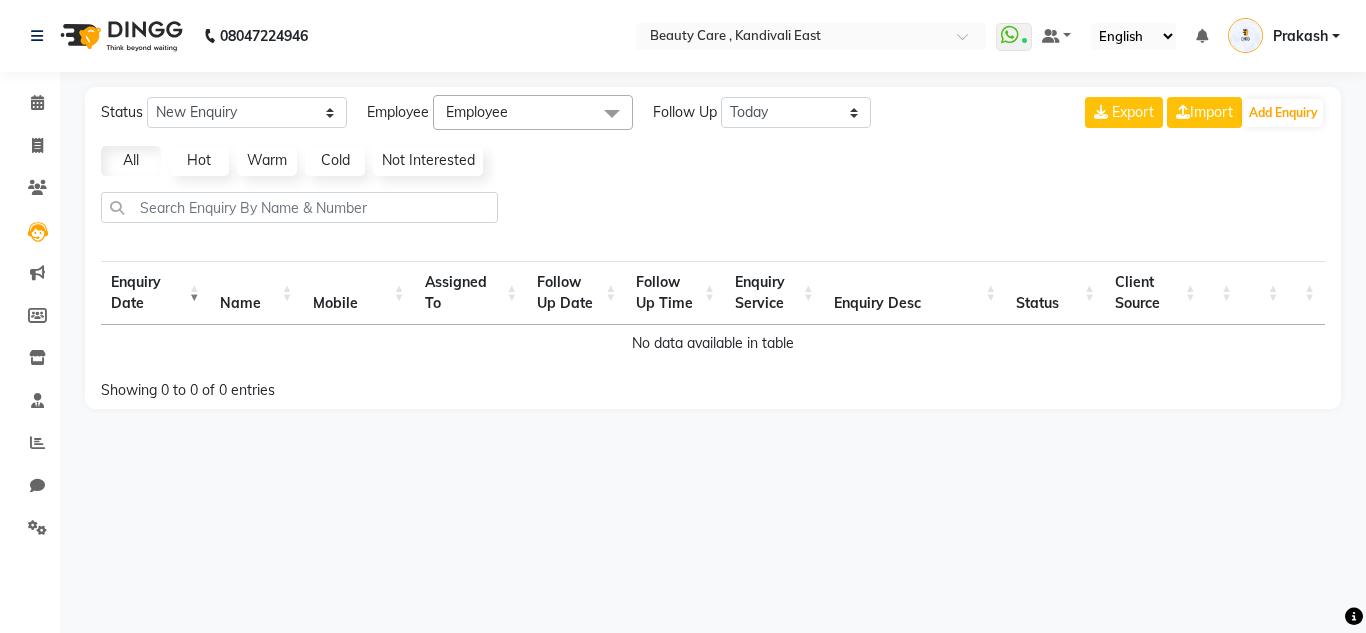 click 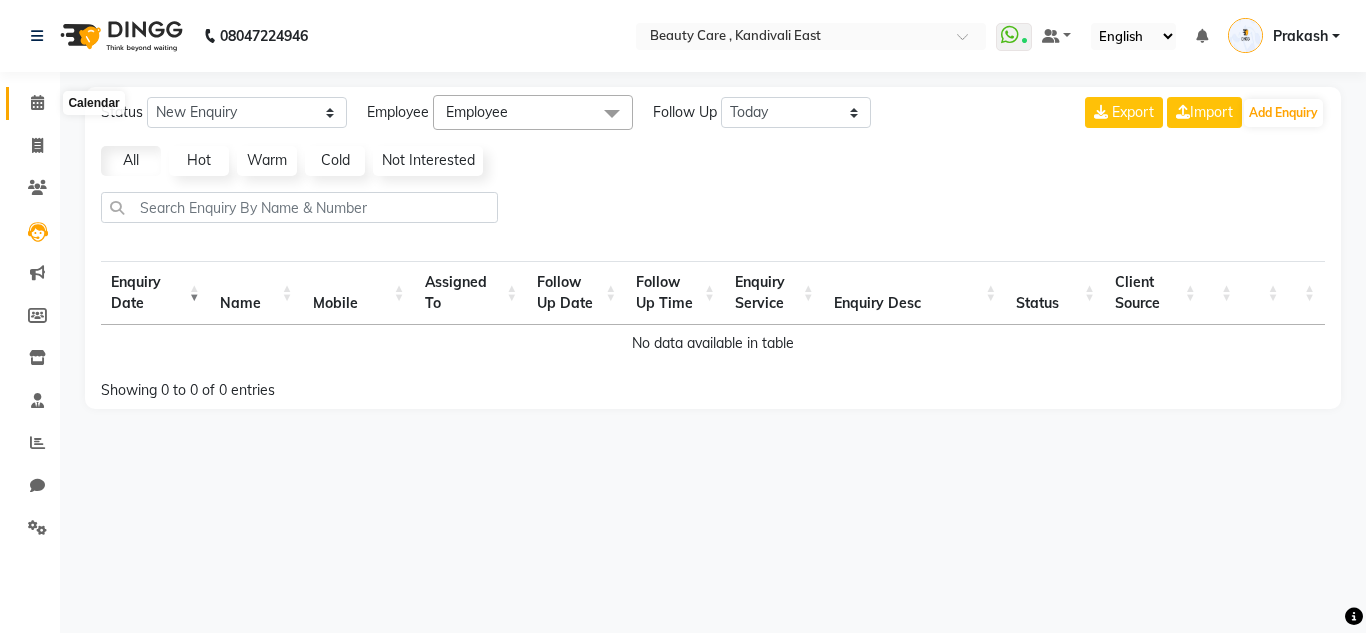 click 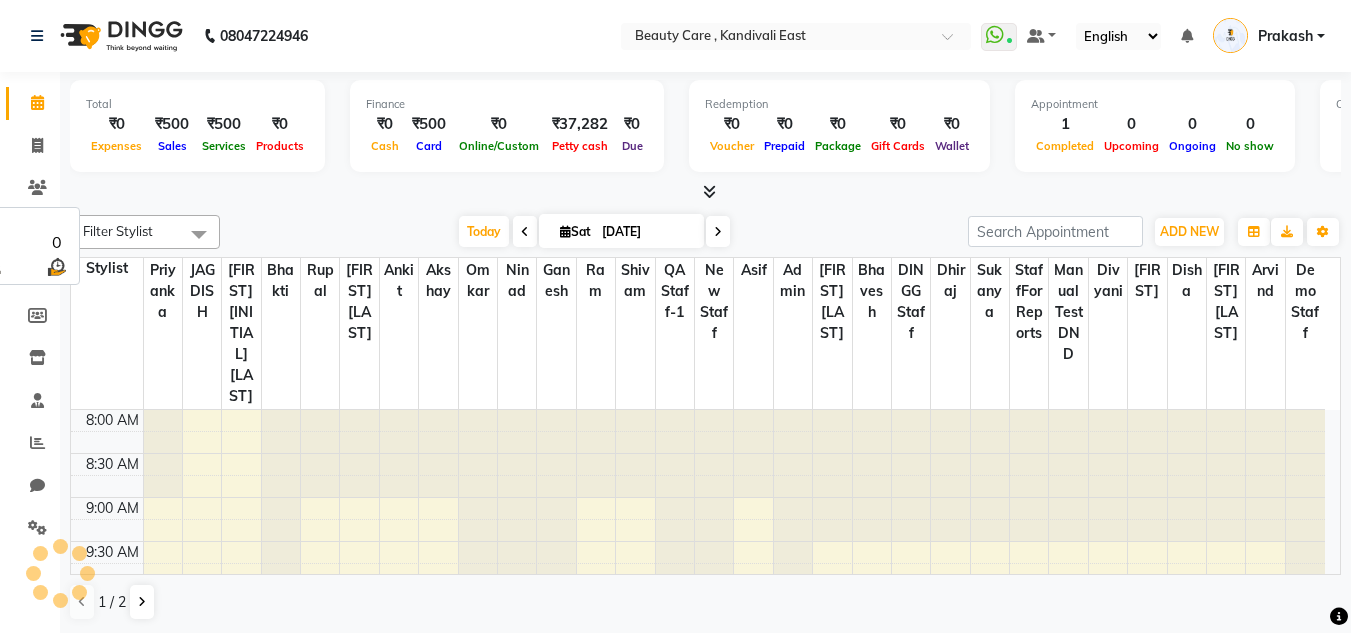 scroll, scrollTop: 0, scrollLeft: 0, axis: both 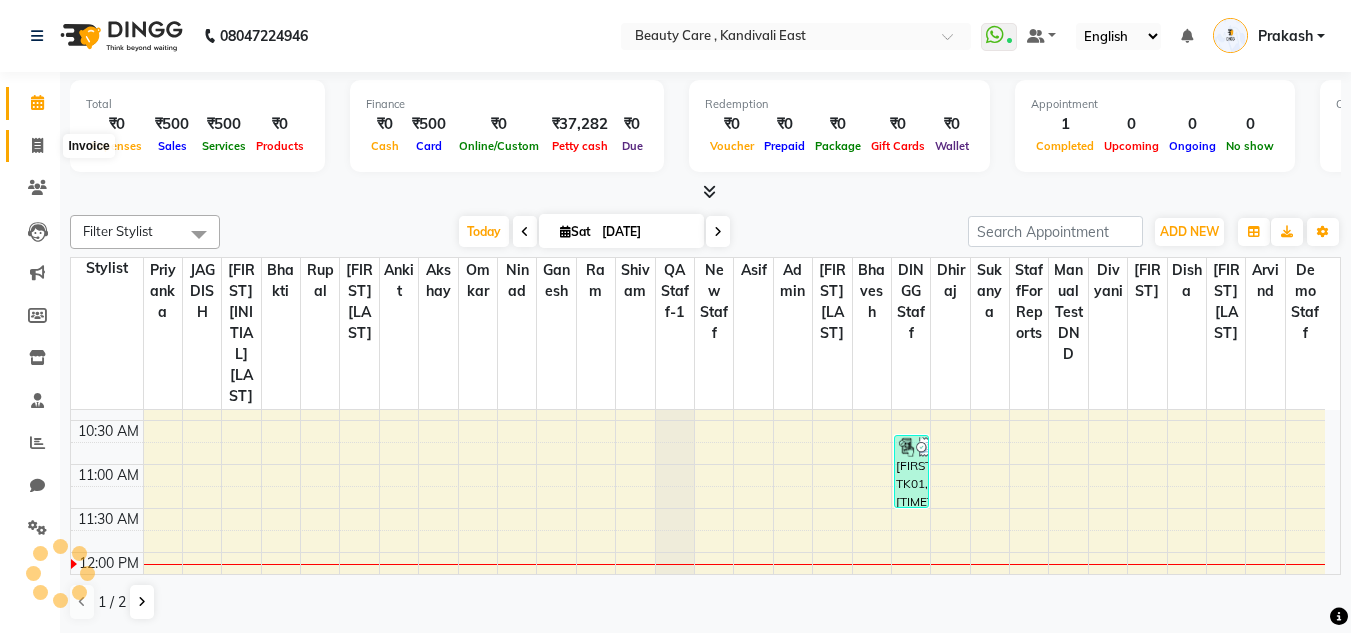 click 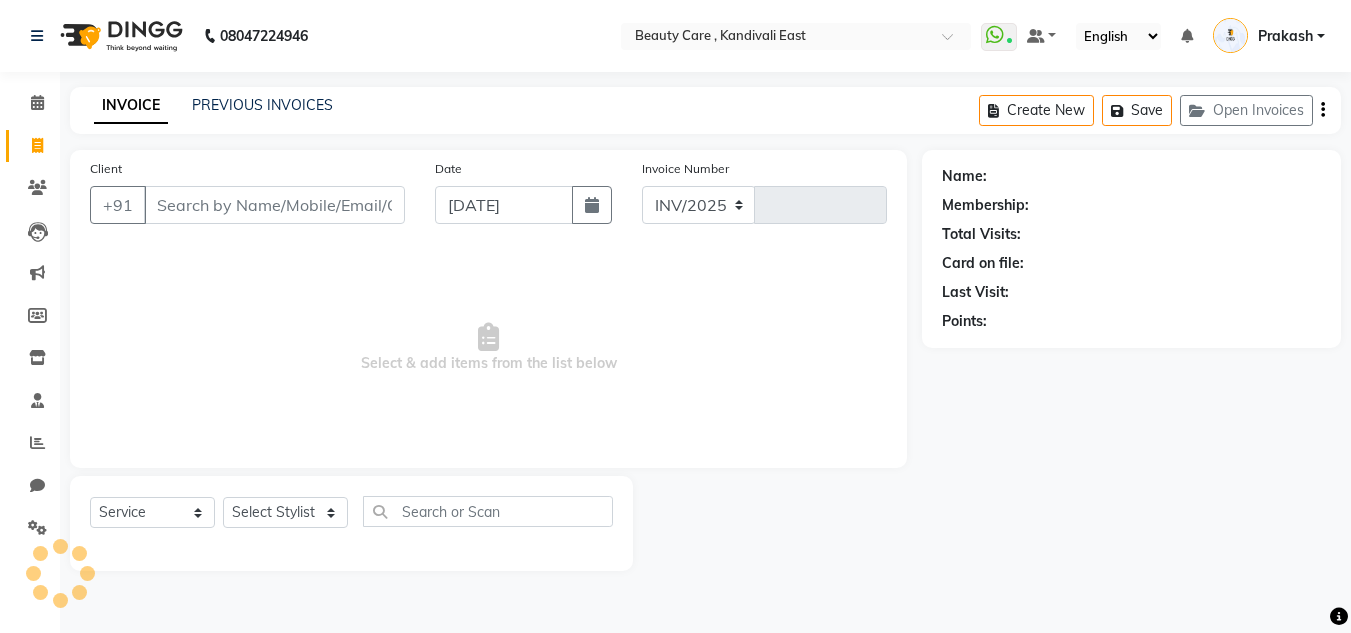 select on "5646" 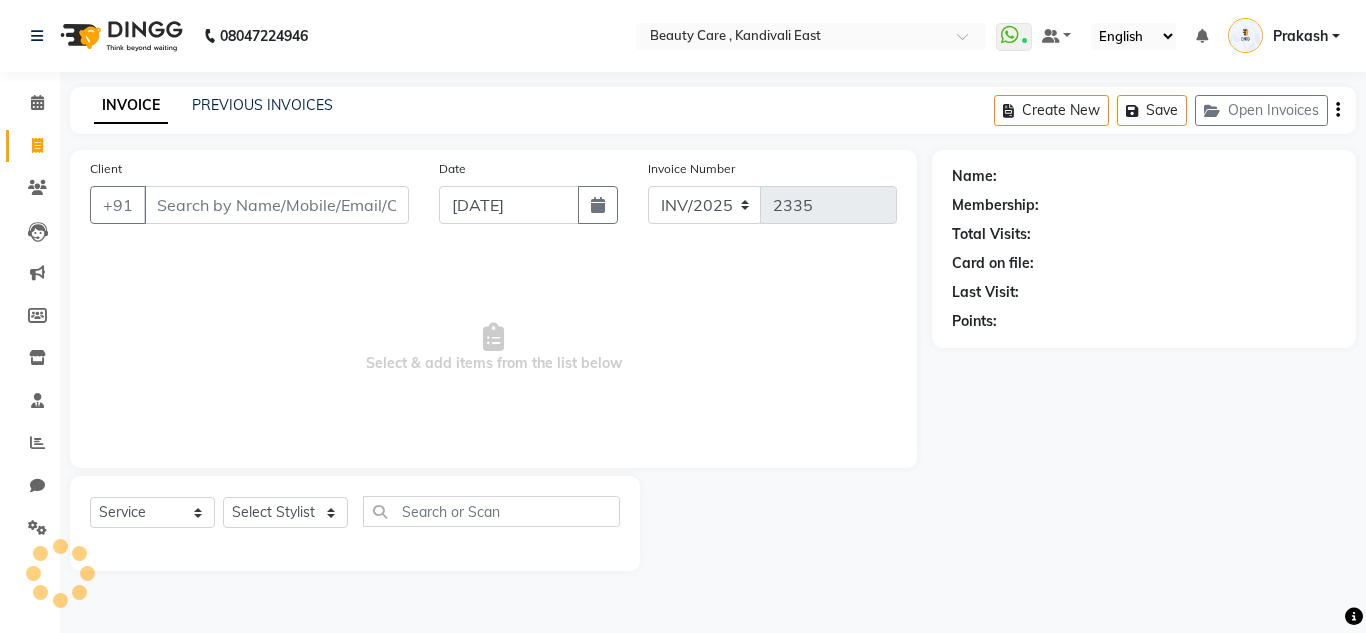 click on "Client" at bounding box center [276, 205] 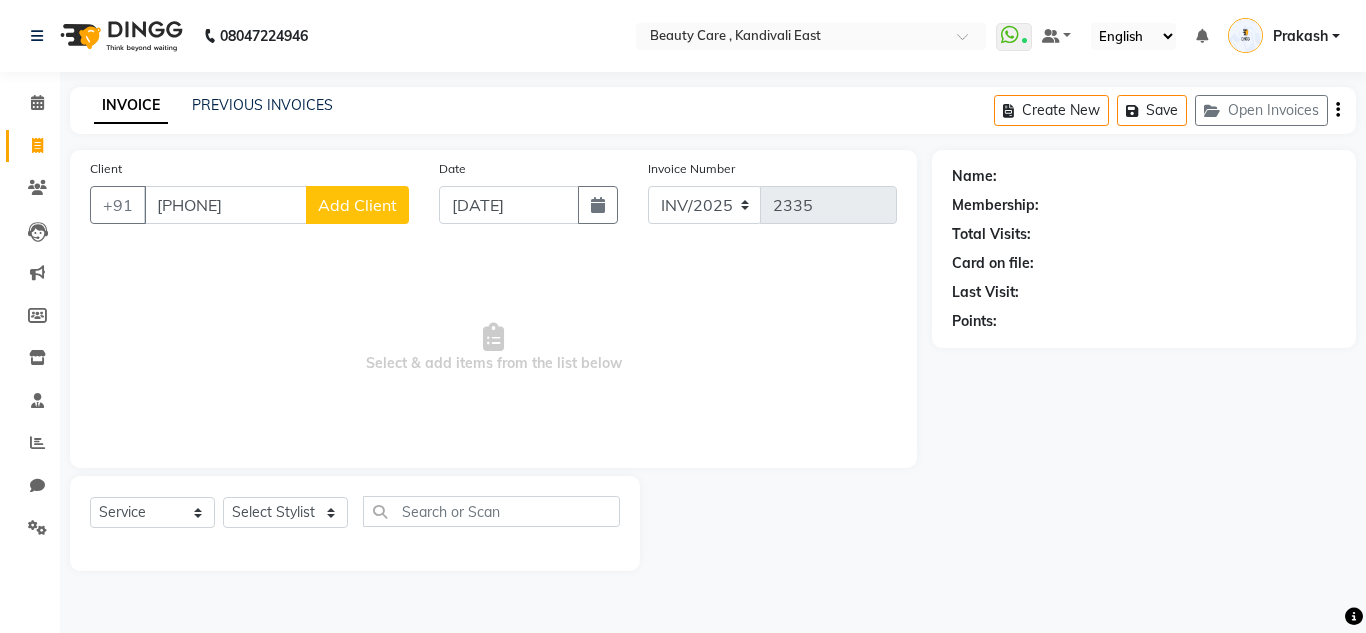 type on "[PHONE]" 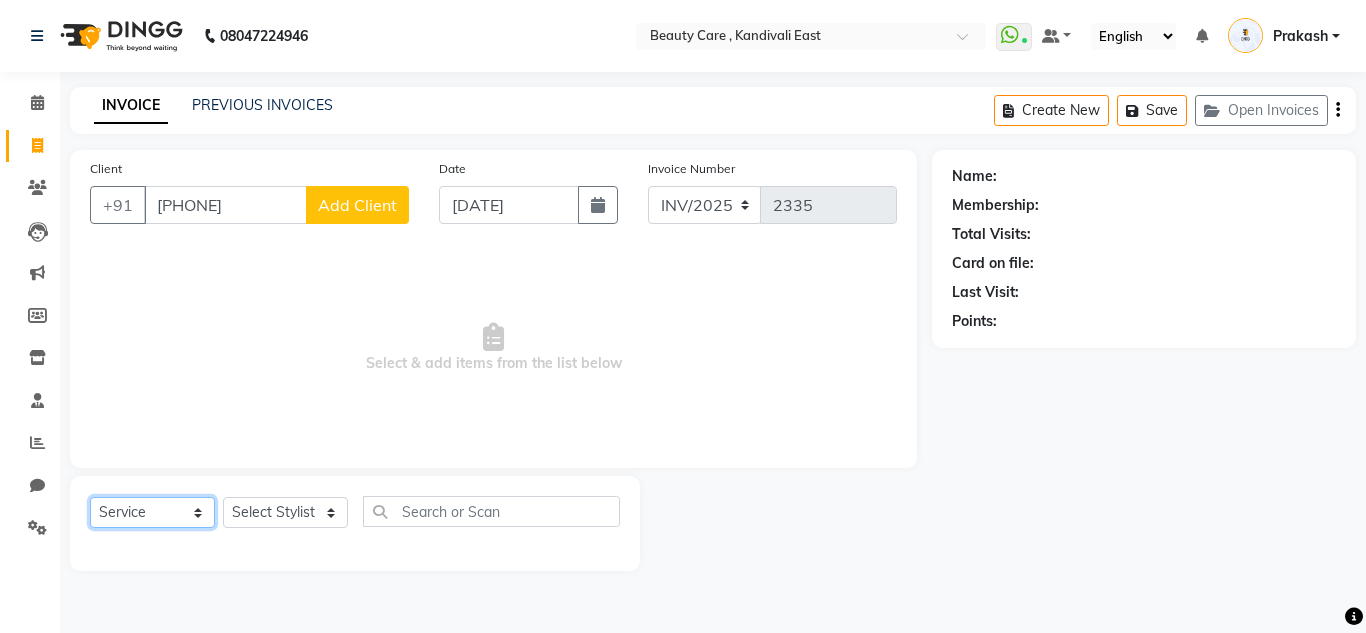 click on "Select  Service  Product  Membership  Package Voucher Prepaid Gift Card" 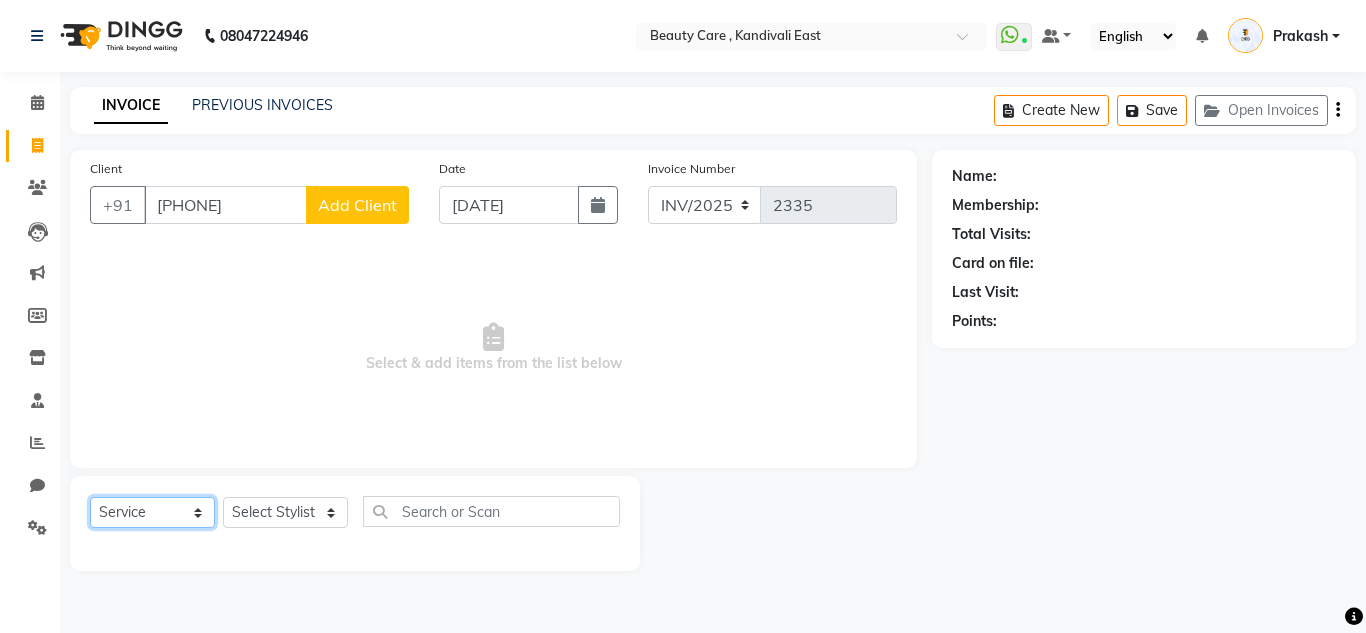 select on "G" 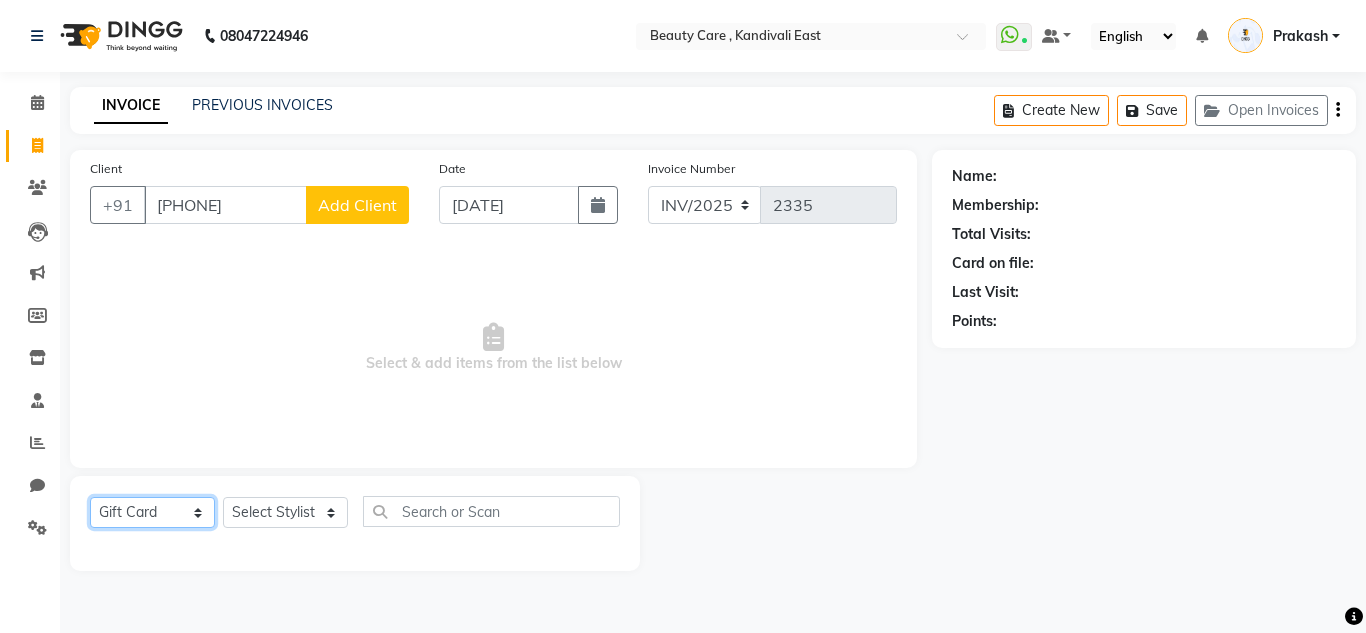 click on "Select  Service  Product  Membership  Package Voucher Prepaid Gift Card" 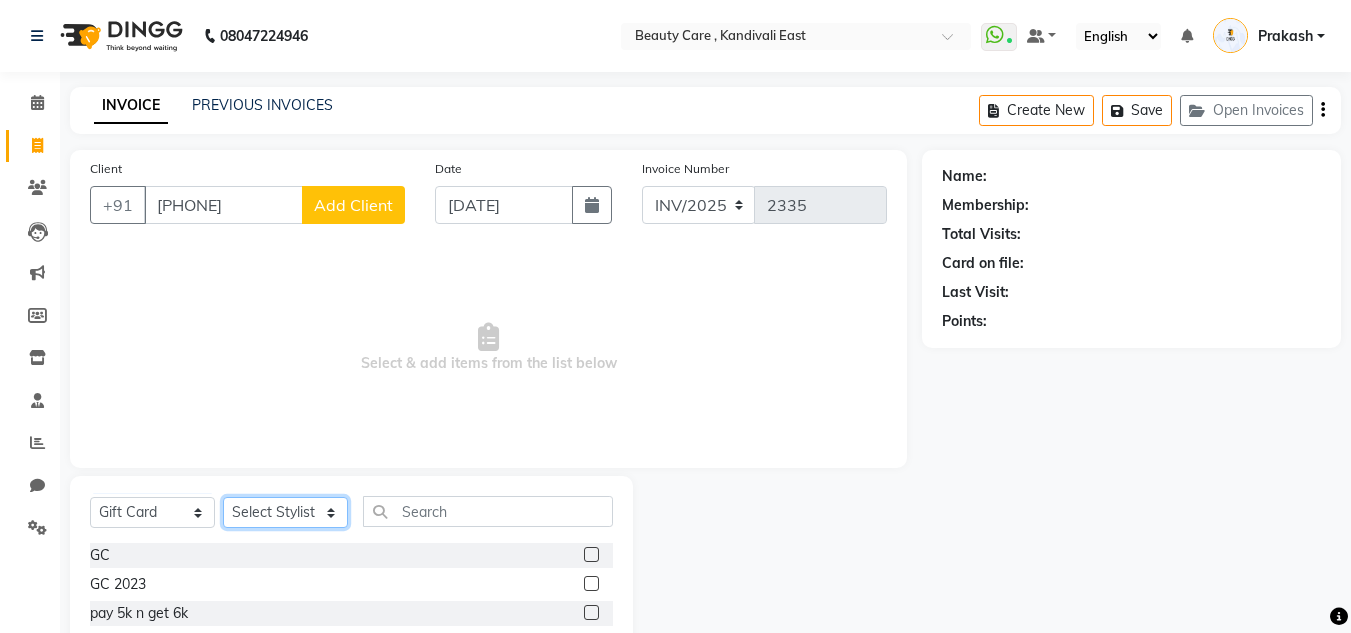 click on "Select Stylist AAAAA Admin A Jagdish K Akshay Ankit Arvind Ashvin asif Avinash Avneesh Bhakti bhavesh Bikesh Demo staff dhiraj DINGG Staff Disha Divyani Ganesh harsh JAGDISH kiran Komal Mahendra Vishwakarma MANDEEP KAUR Manual Test DND Neeraj Rode new staff Ninad Omkar play salon Prakash Pranav Pranil Praveen Priyanka QA Staff-1 Rahul ram Ross Geller Ruchi Rupal Samyak Saraf Sandhya Sanjeevni shivam StaffForReports staff-qa-1 staff-qa-2 staff-qa-3 Sukanya sumit Sumit Kadam Sushmita test Test Staff Vidhi xyz sa" 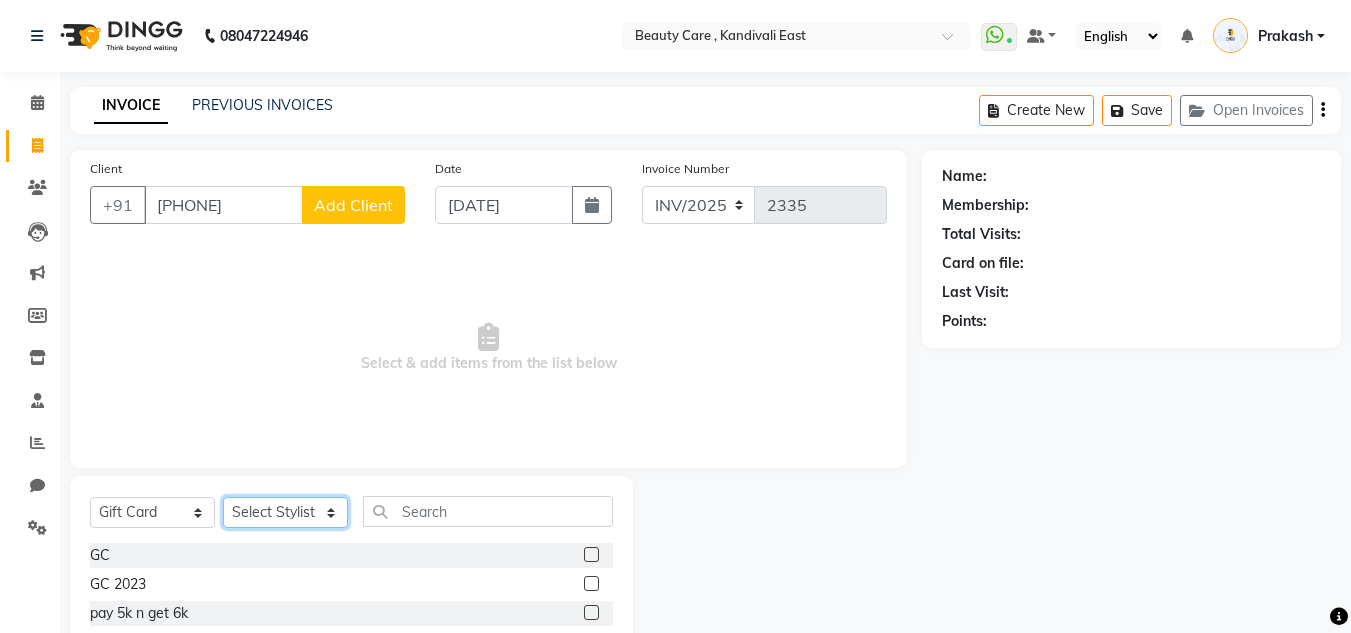 select on "[PHONE]" 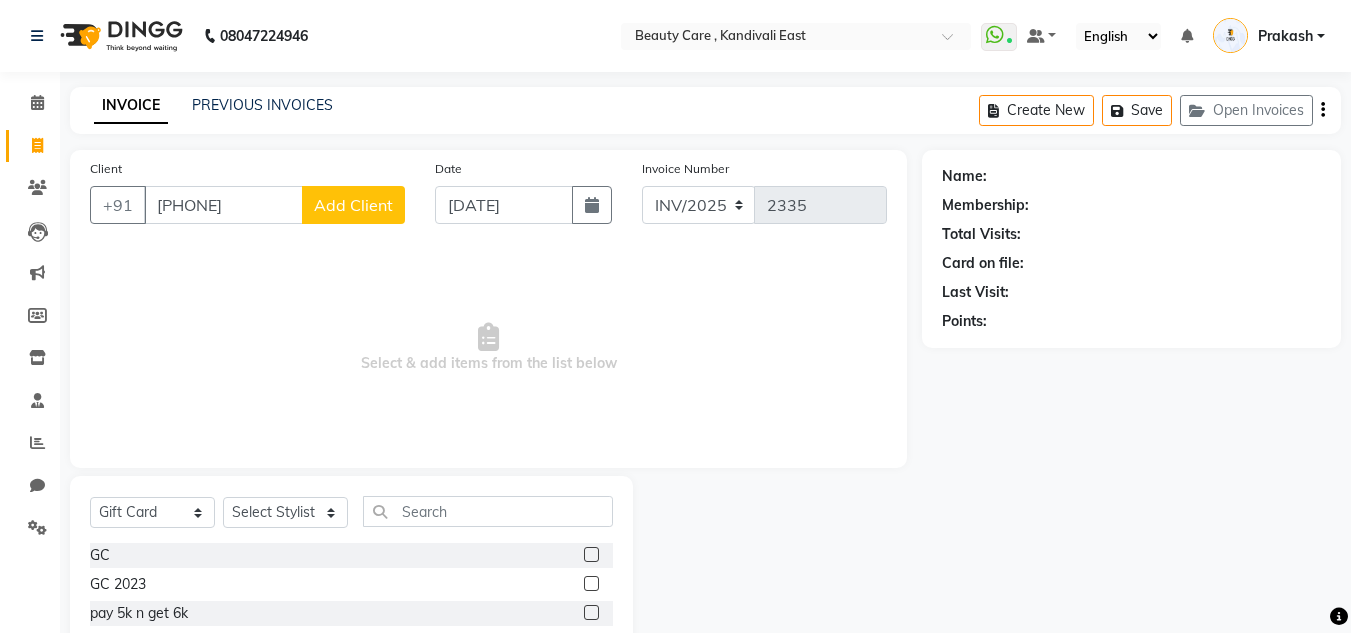 click 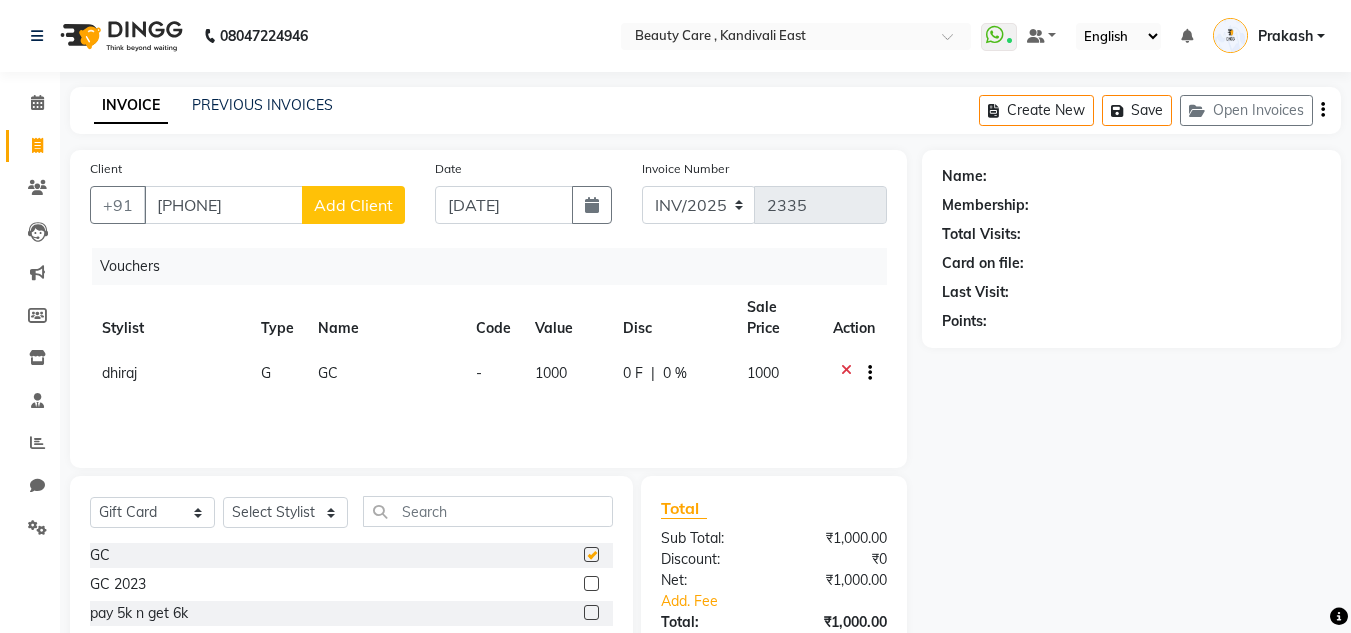 checkbox on "false" 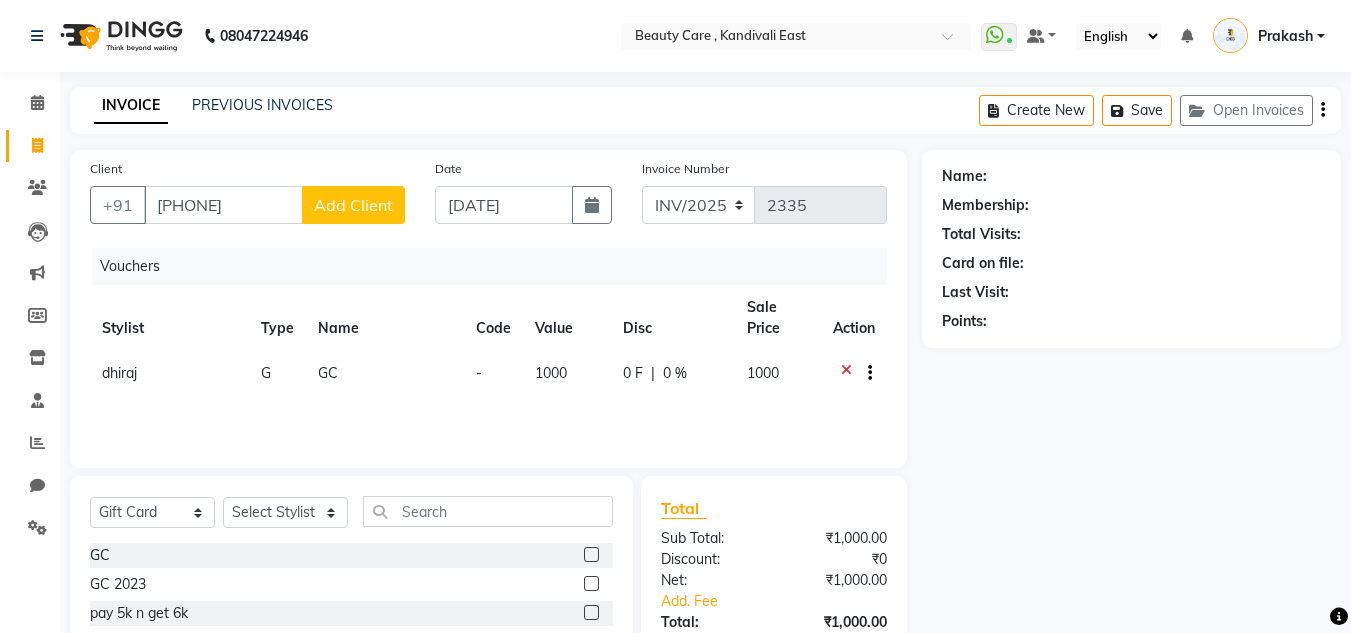 scroll, scrollTop: 11, scrollLeft: 0, axis: vertical 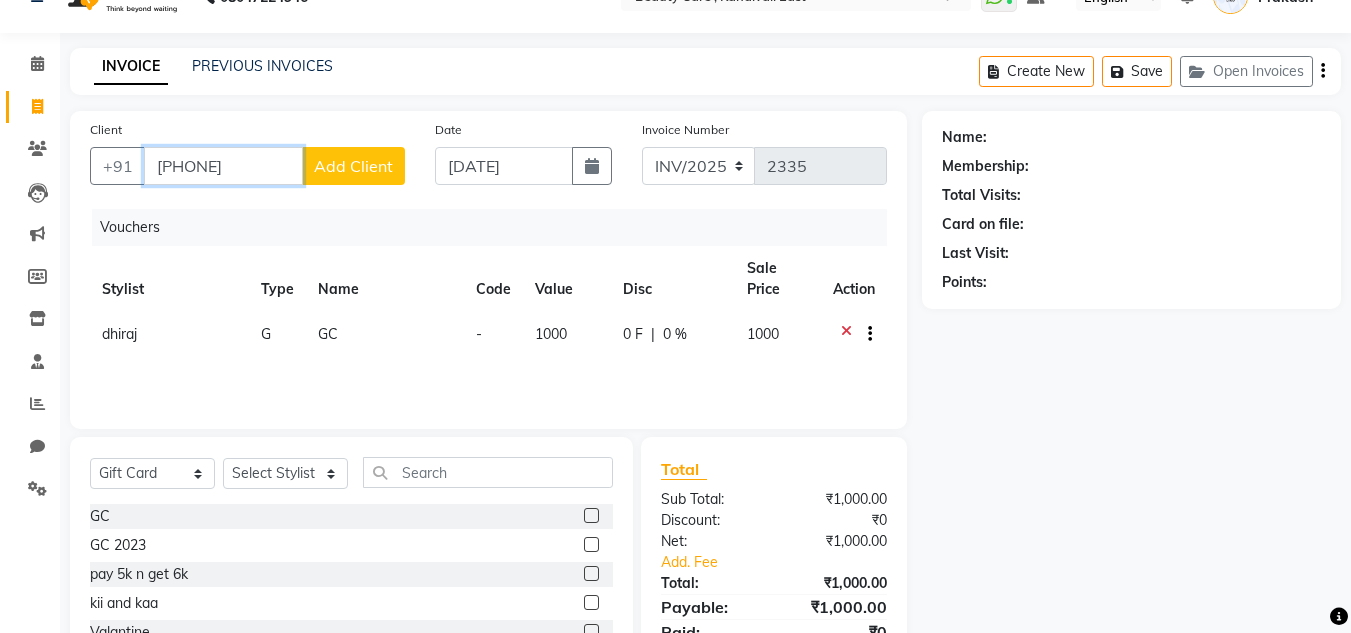 click on "[PHONE]" at bounding box center [223, 166] 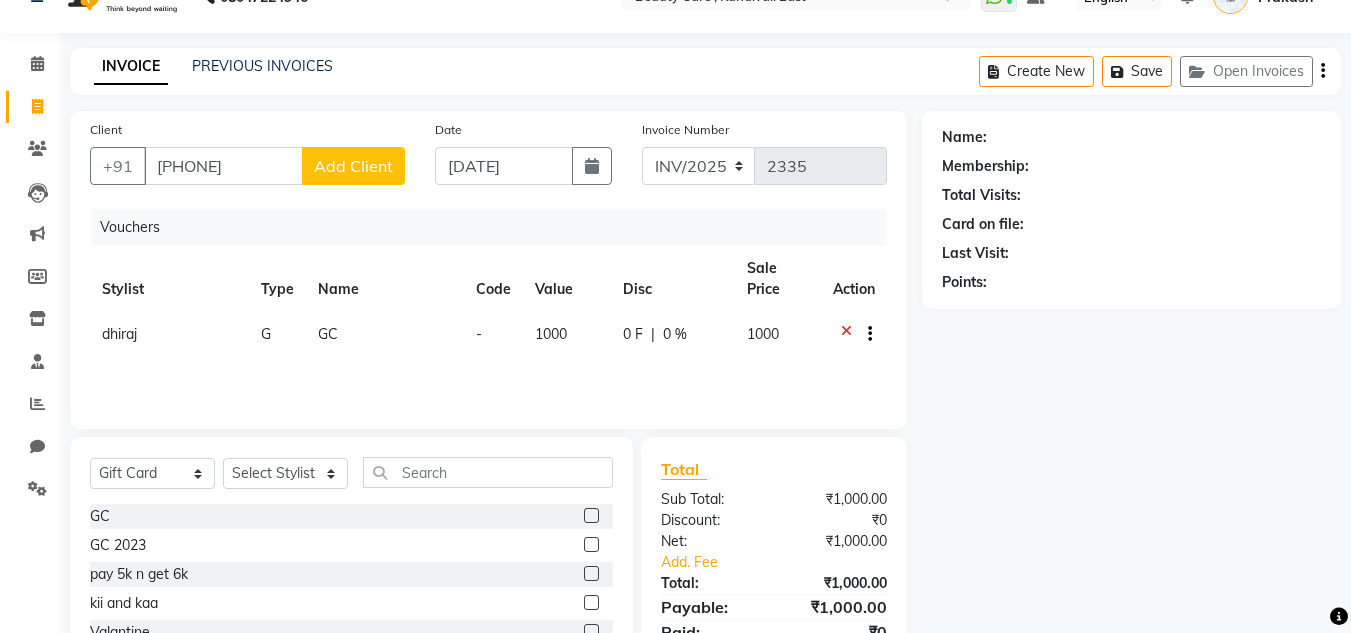 click on "Add Client" 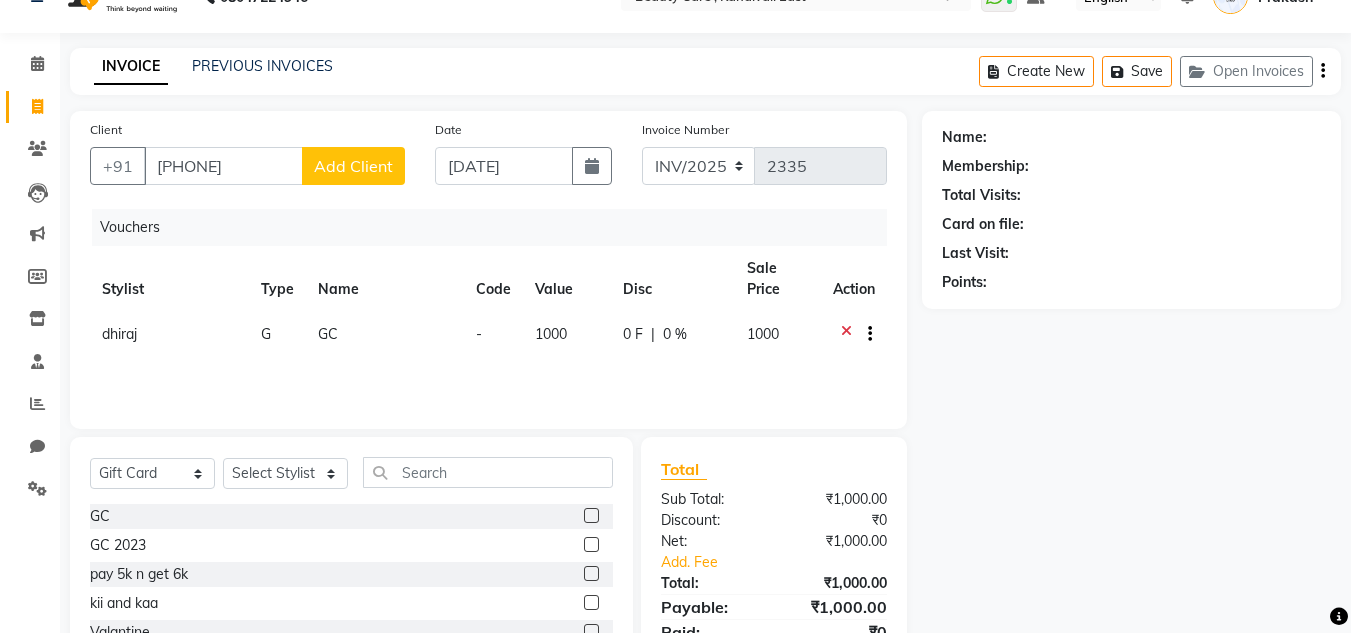 select on "22" 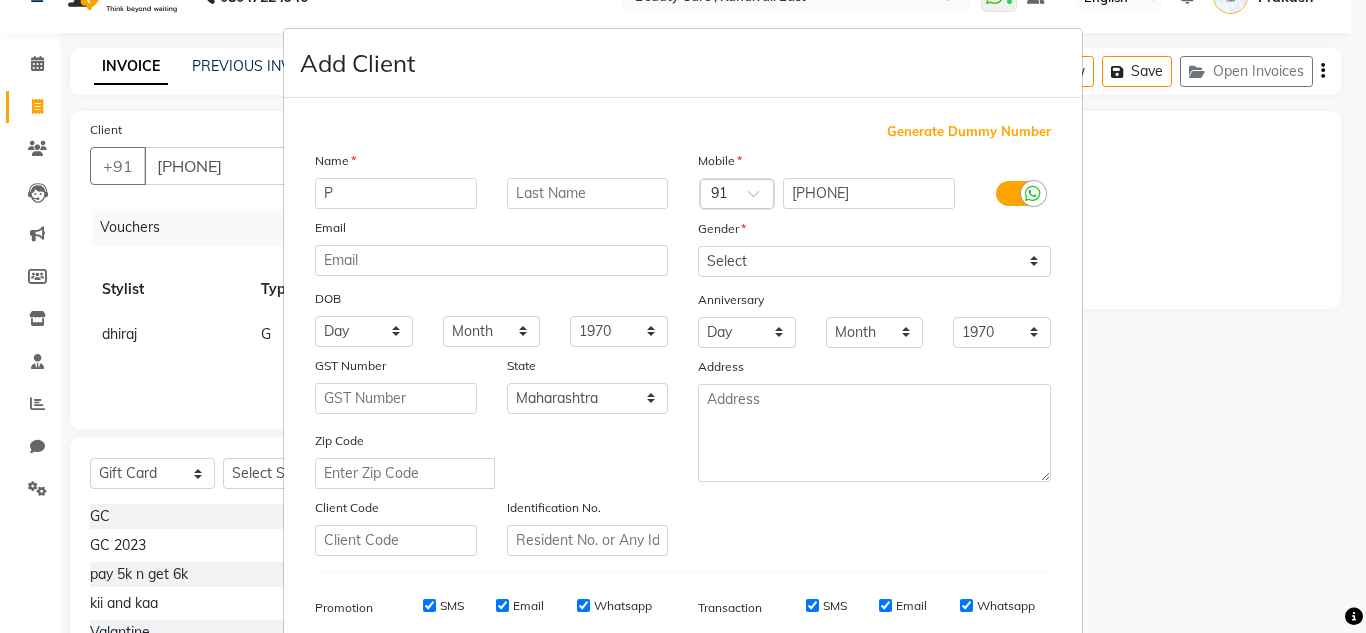 type on "P" 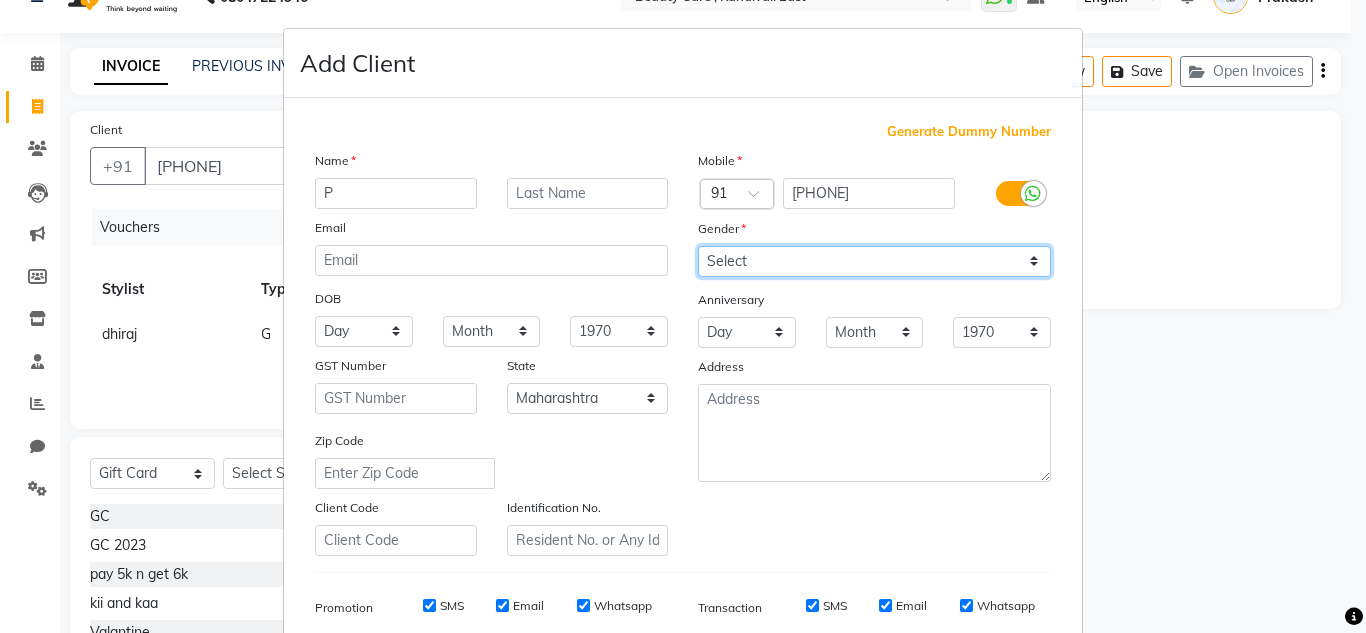 click on "Select Male Female Other Prefer Not To Say" at bounding box center (874, 261) 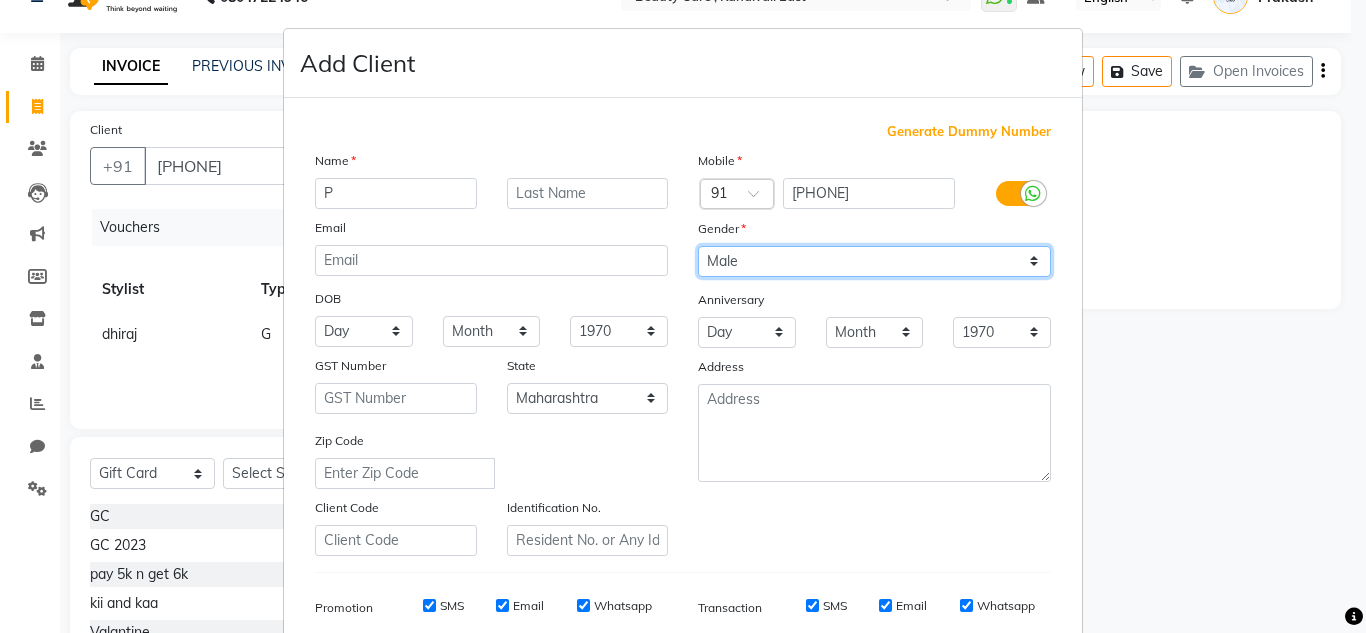 click on "Select Male Female Other Prefer Not To Say" at bounding box center [874, 261] 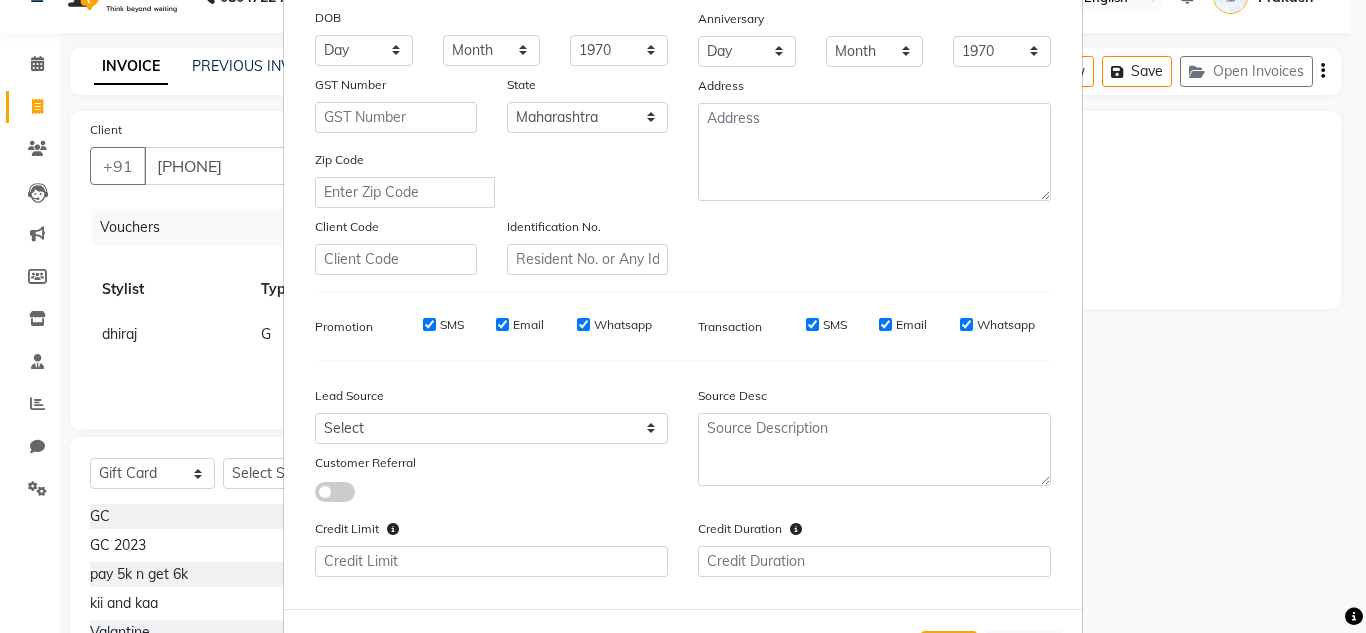 scroll, scrollTop: 315, scrollLeft: 0, axis: vertical 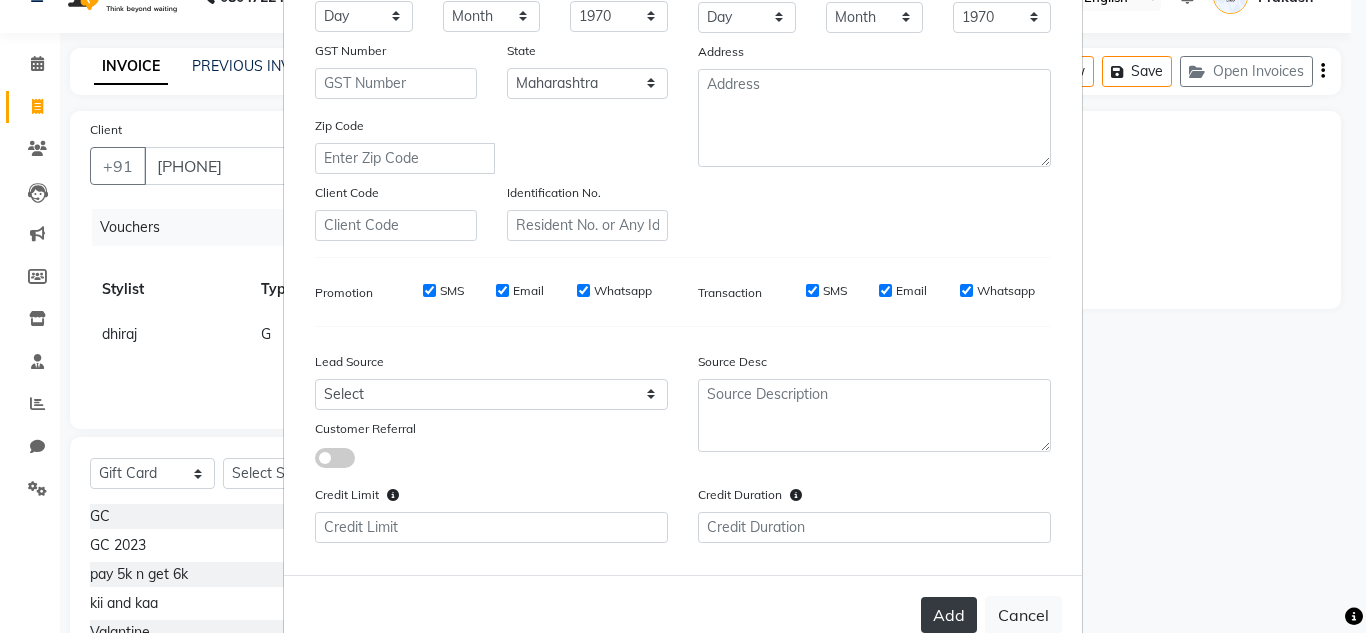 click on "Add" at bounding box center (949, 615) 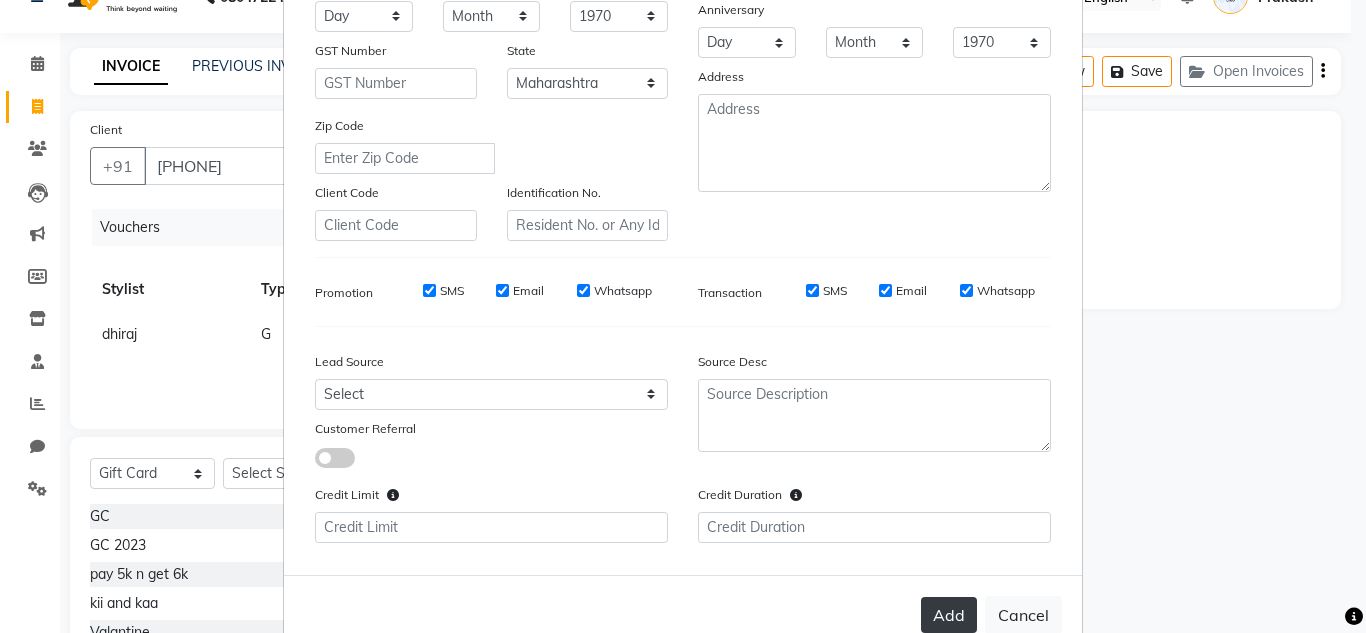 click on "Add" at bounding box center [949, 615] 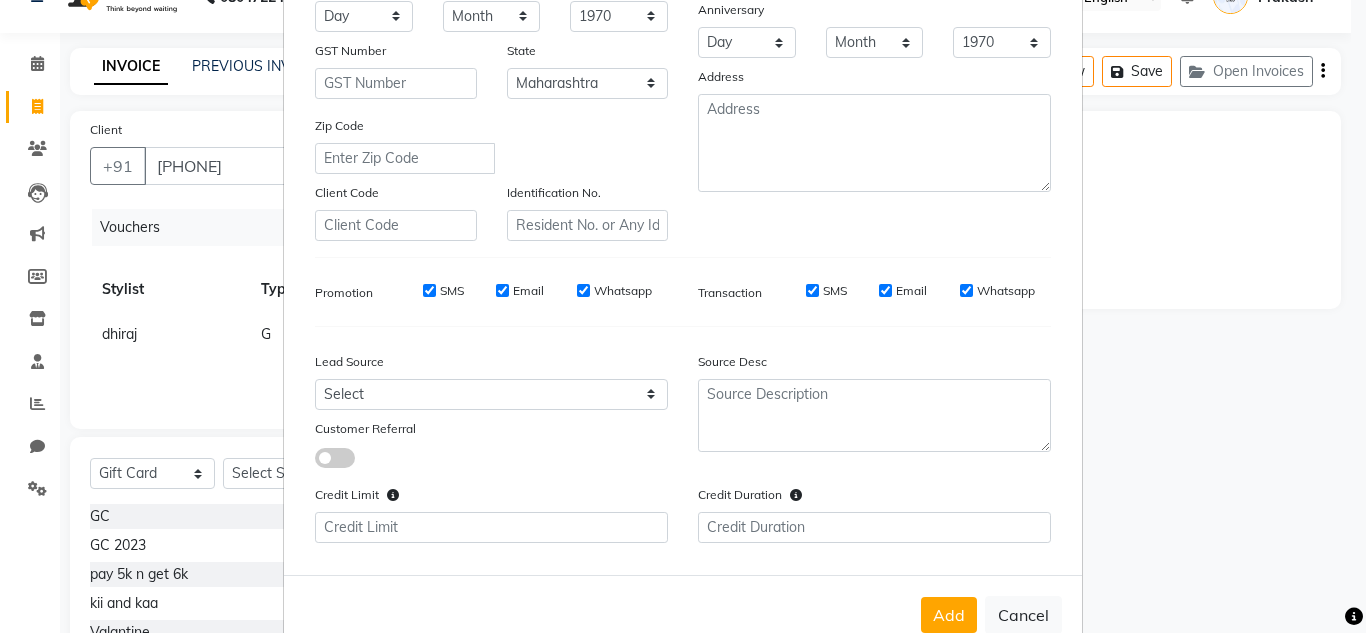 scroll, scrollTop: 365, scrollLeft: 0, axis: vertical 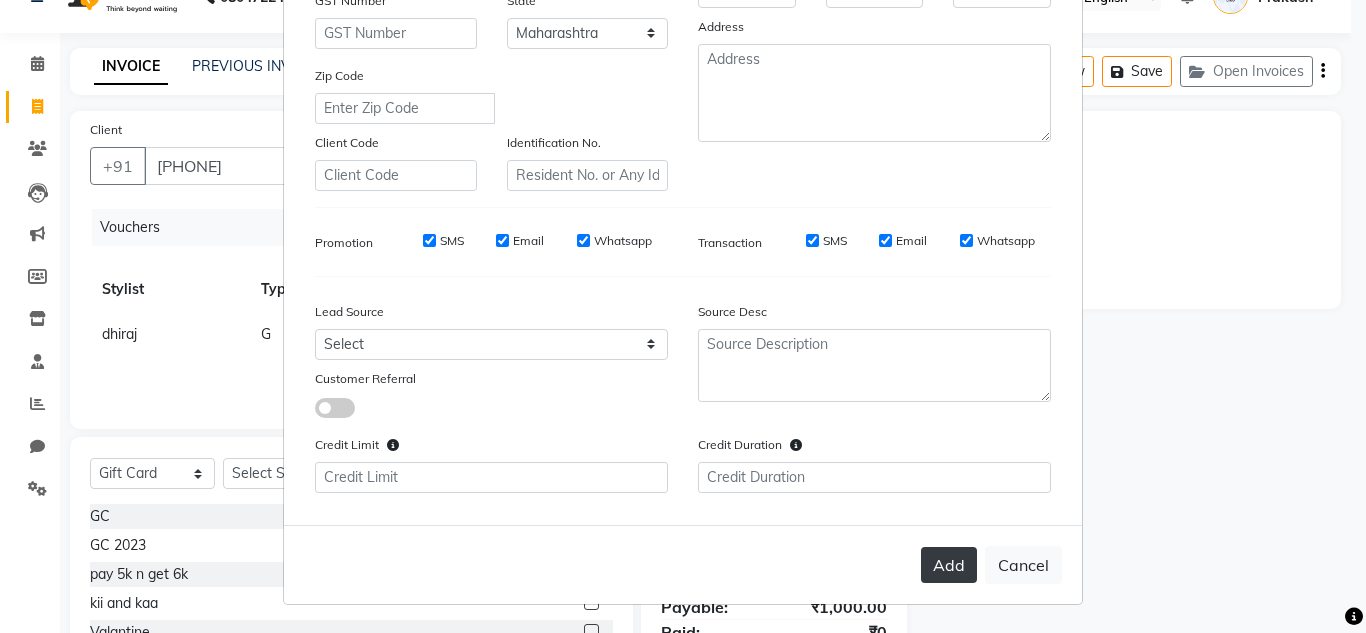 click on "Add" at bounding box center [949, 565] 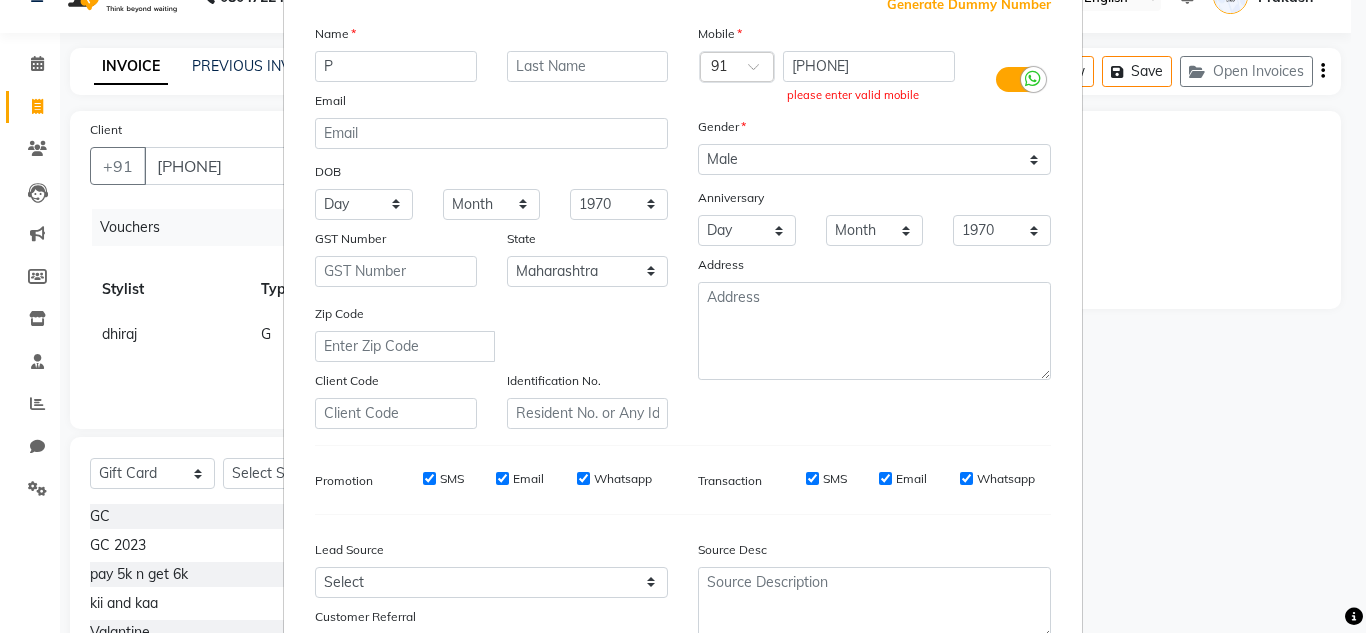 scroll, scrollTop: 0, scrollLeft: 0, axis: both 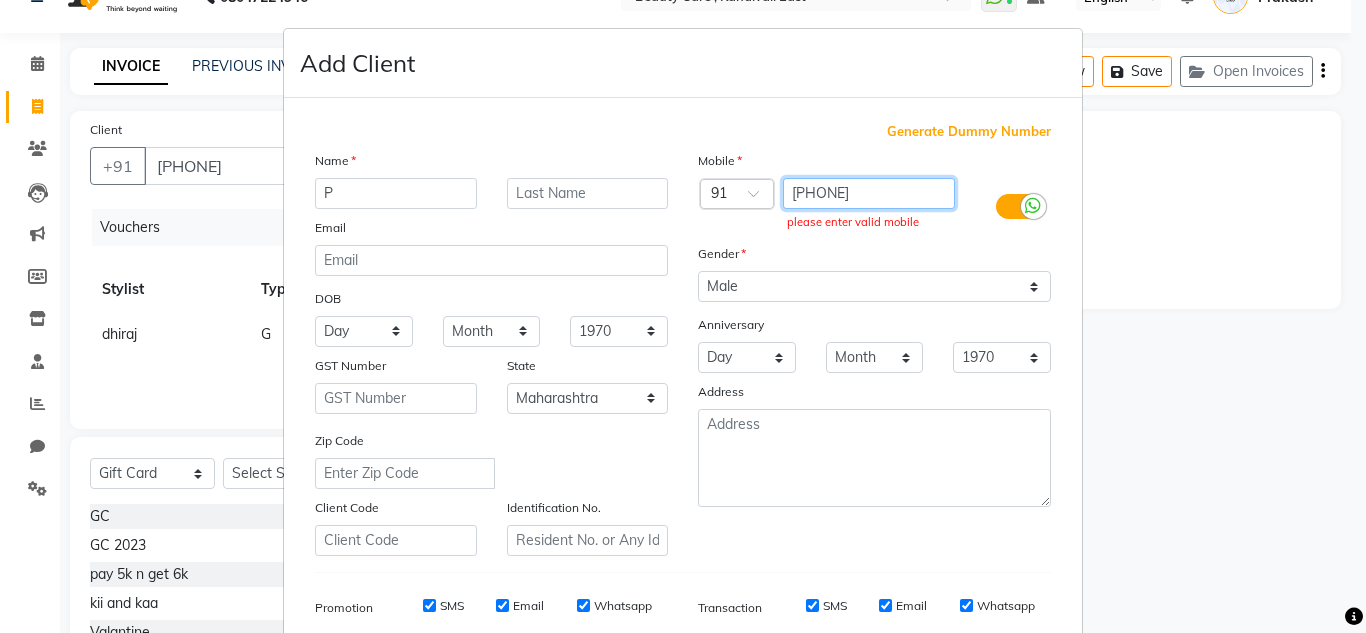 click on "[PHONE]" at bounding box center (869, 193) 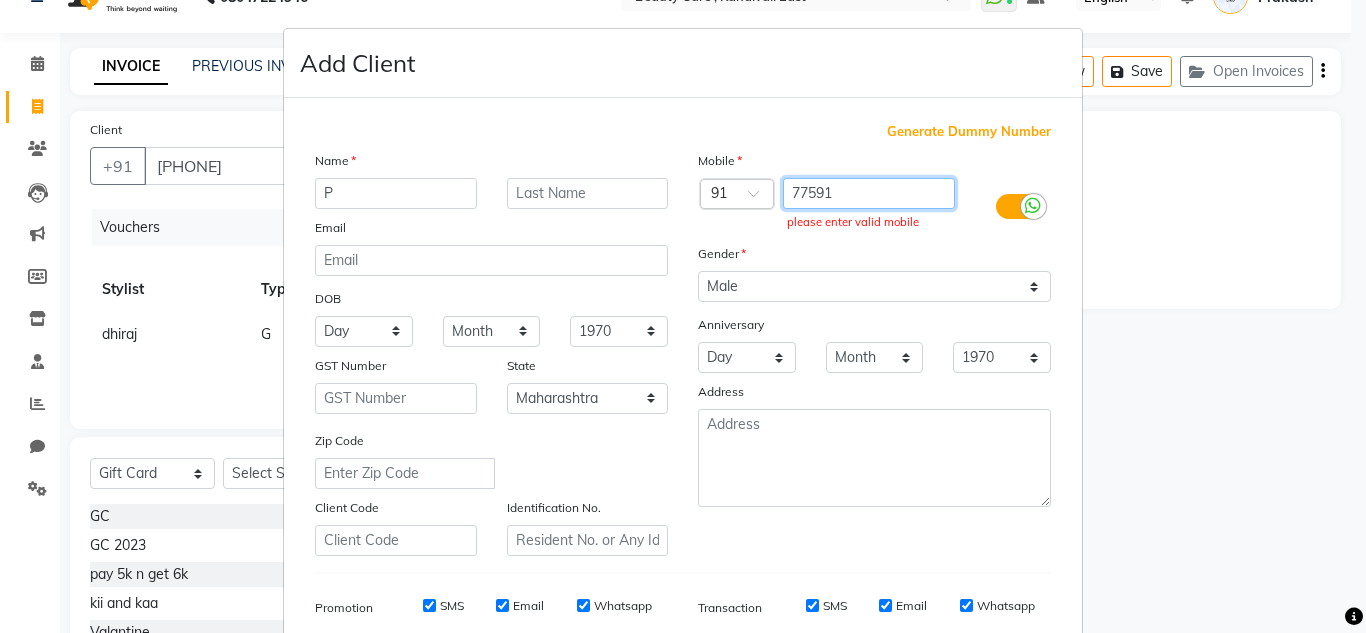 type on "77591" 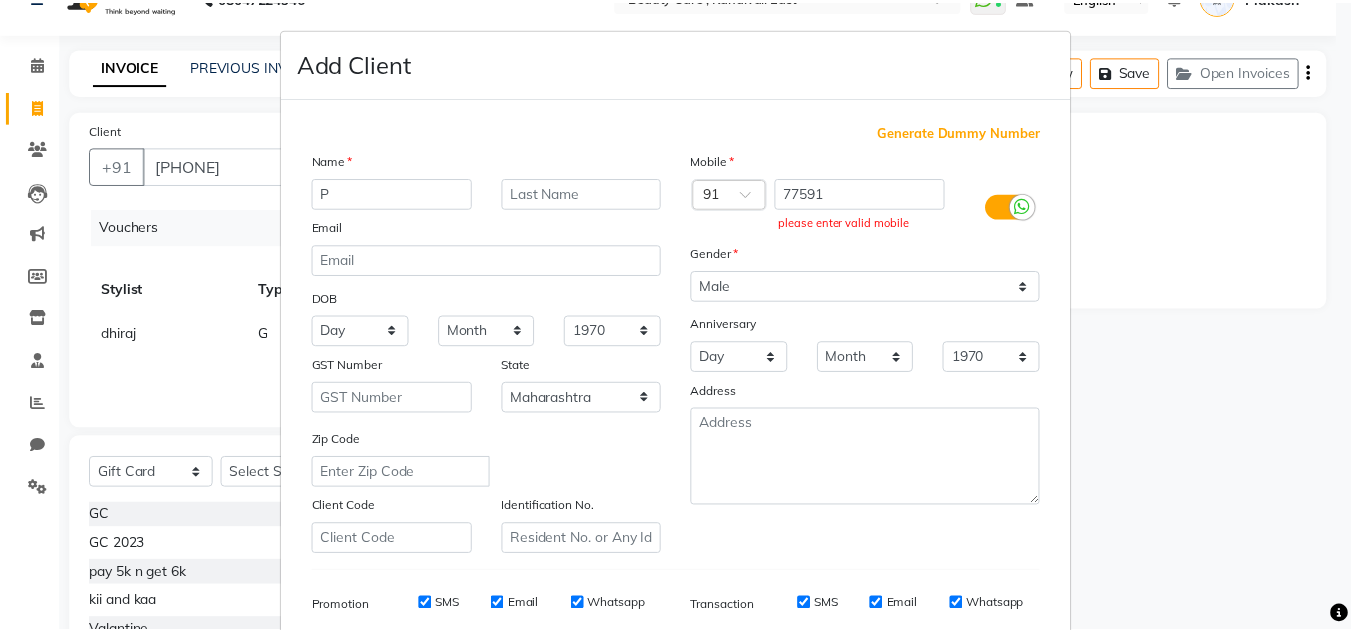 scroll, scrollTop: 365, scrollLeft: 0, axis: vertical 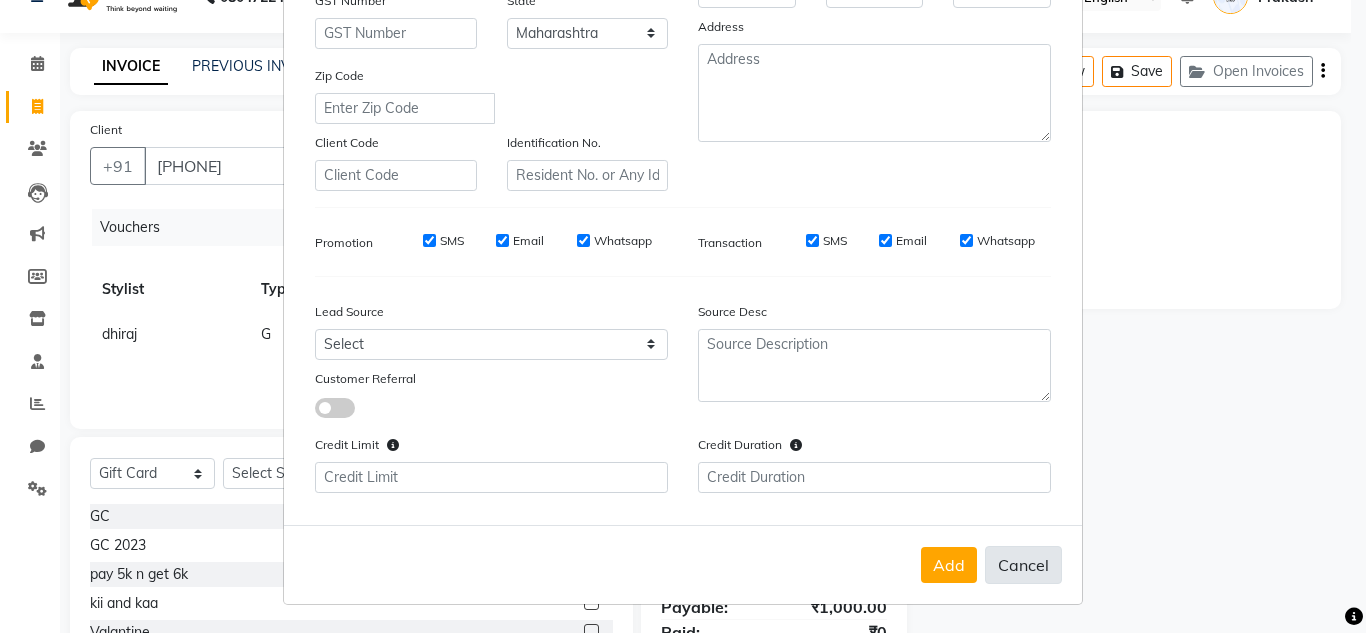 click on "Cancel" at bounding box center [1023, 565] 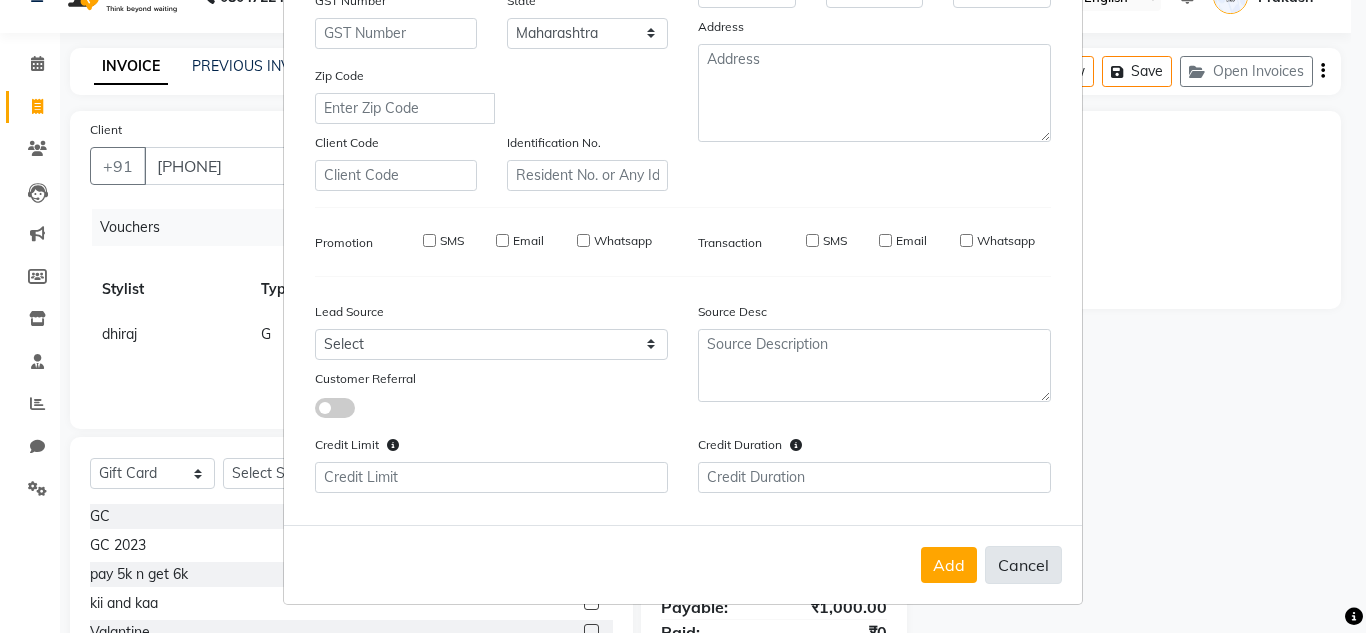 type 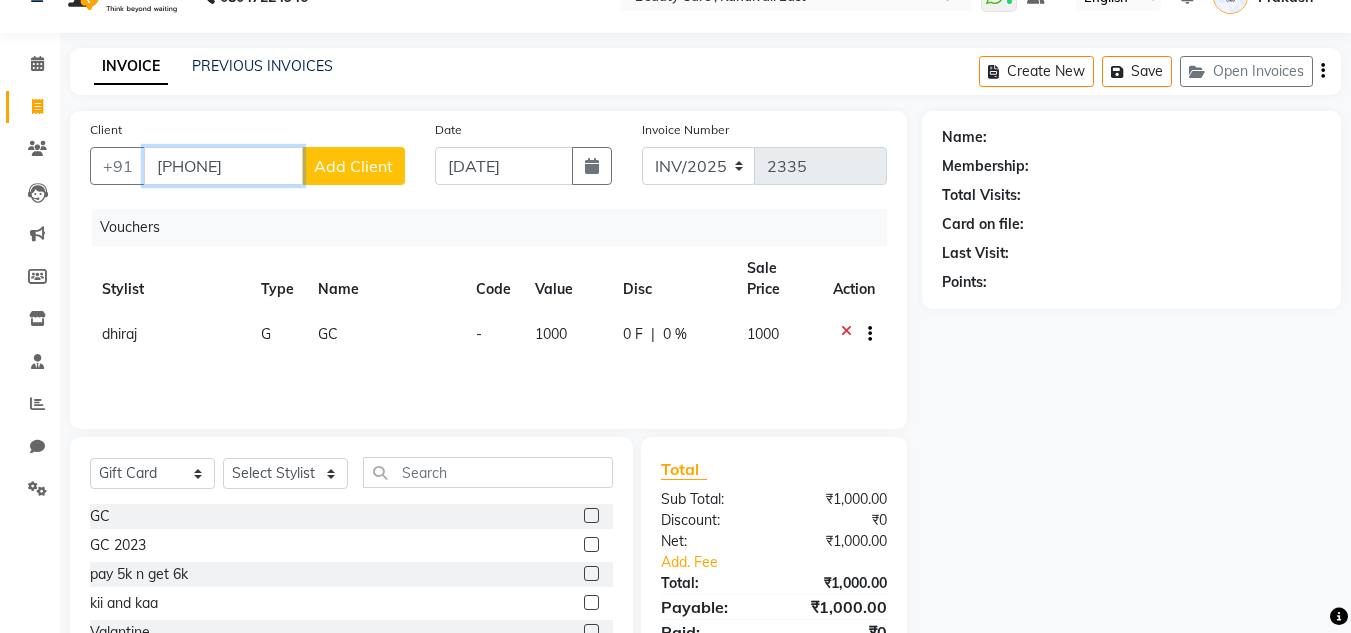 click on "[PHONE]" at bounding box center [223, 166] 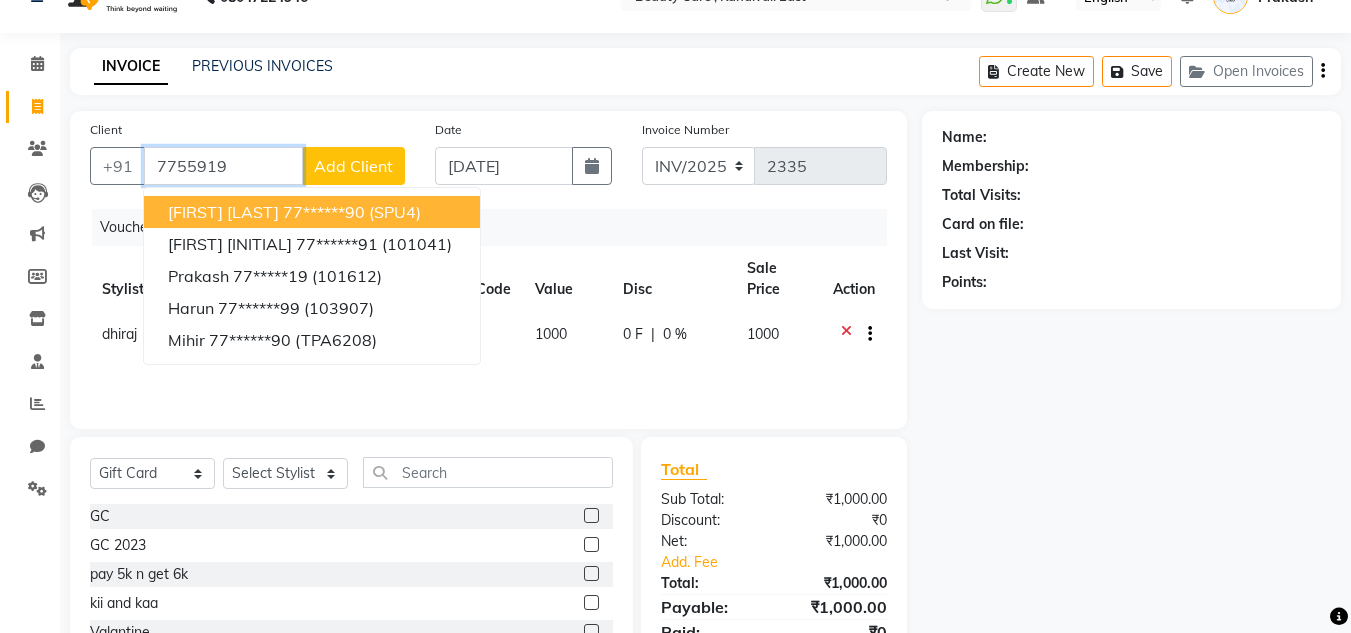 click on "77******90" at bounding box center (324, 212) 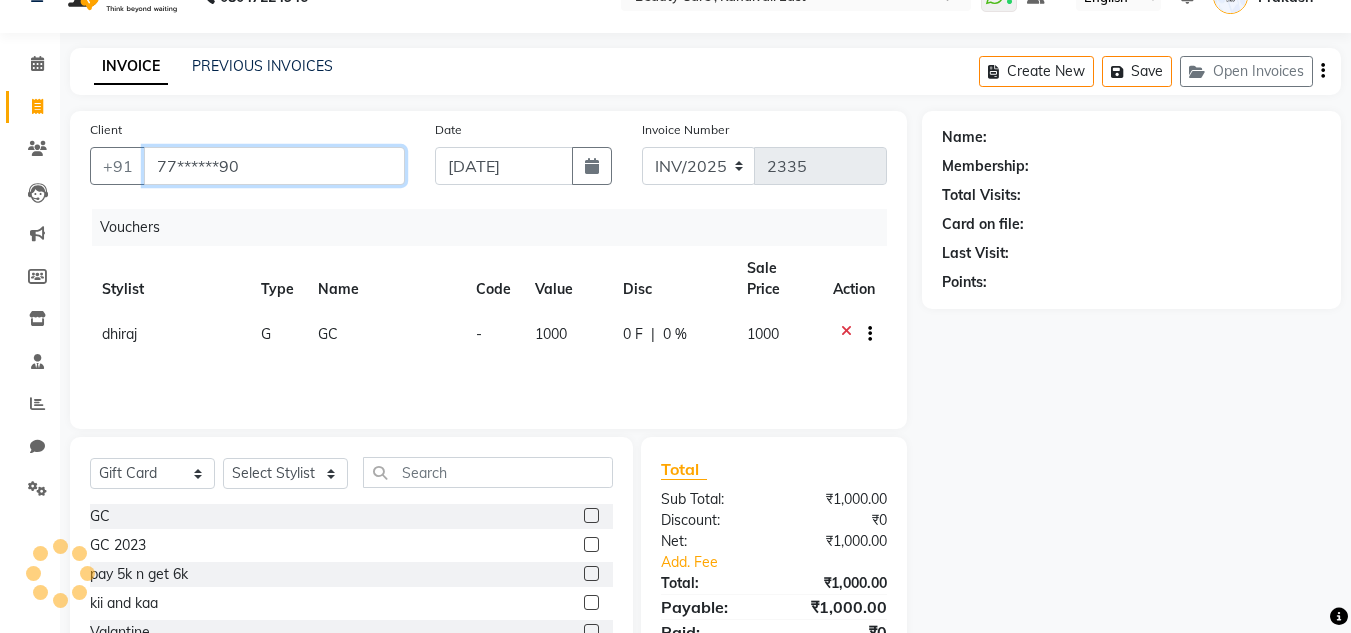 type on "77******90" 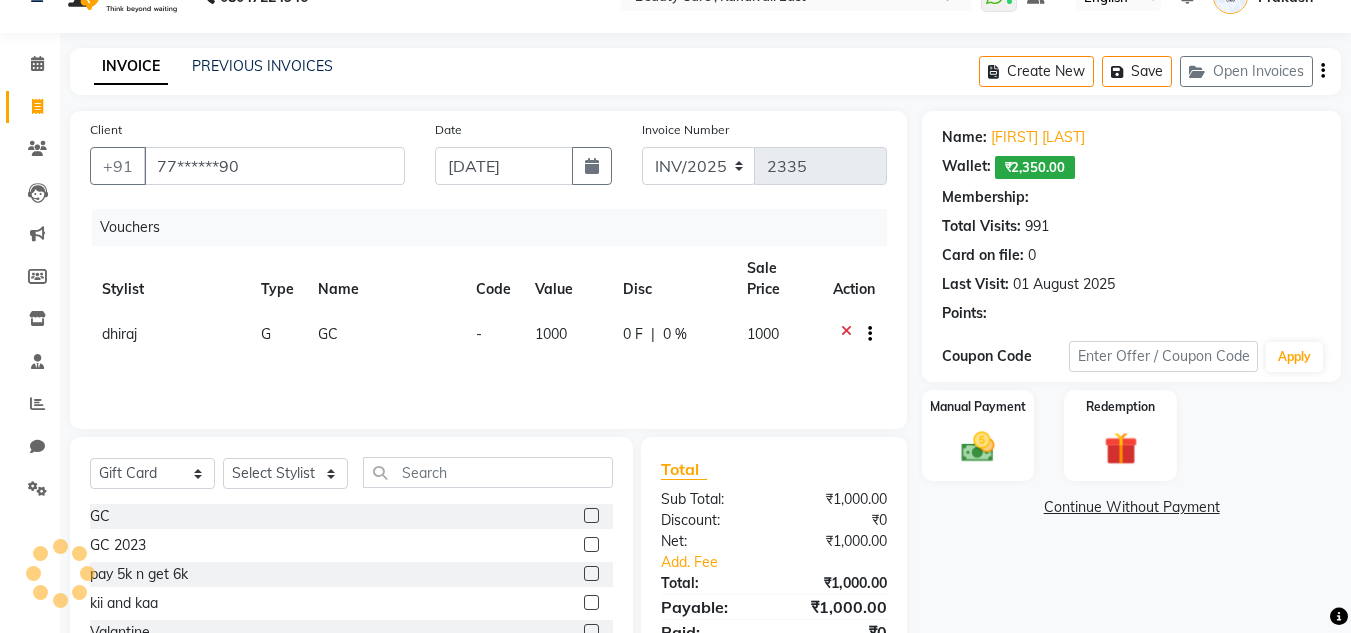 select on "2: Object" 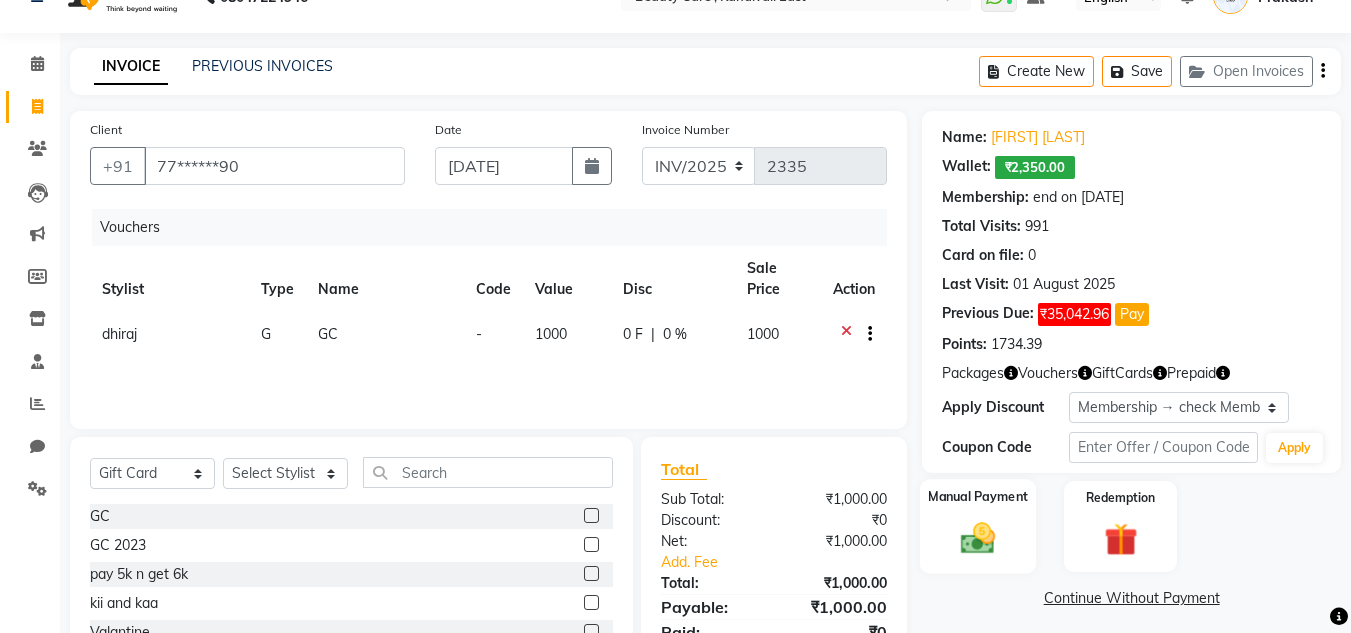 click on "Manual Payment" 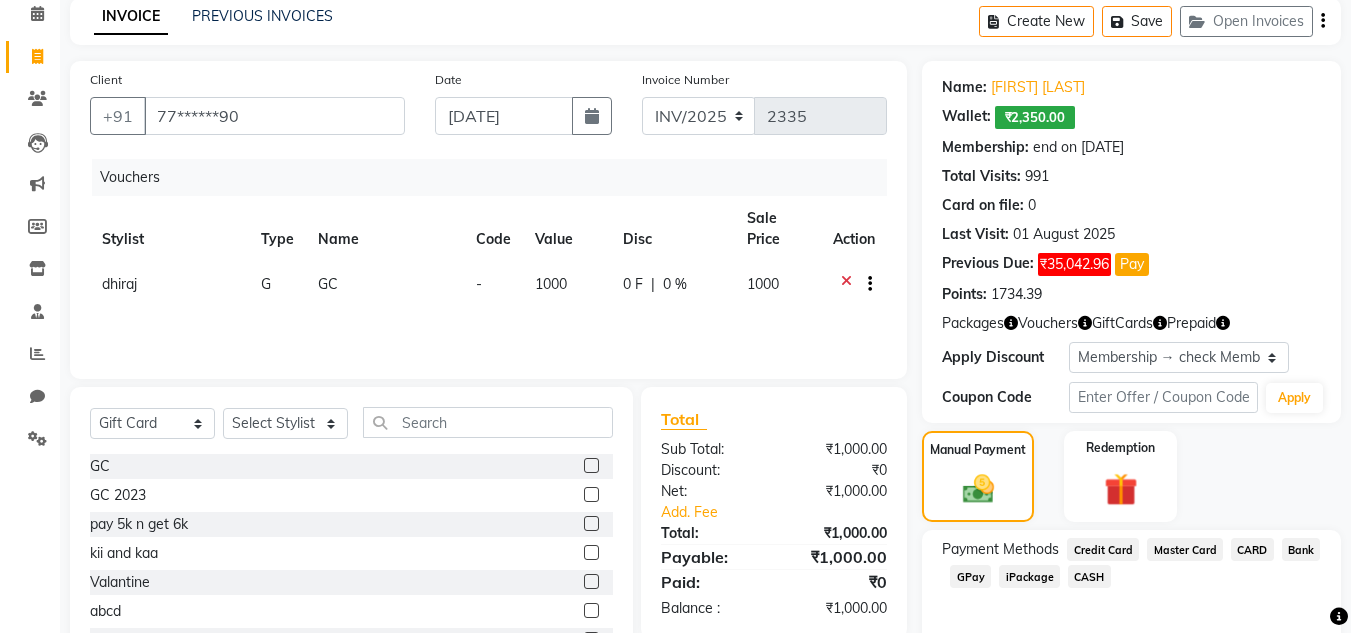 scroll, scrollTop: 199, scrollLeft: 0, axis: vertical 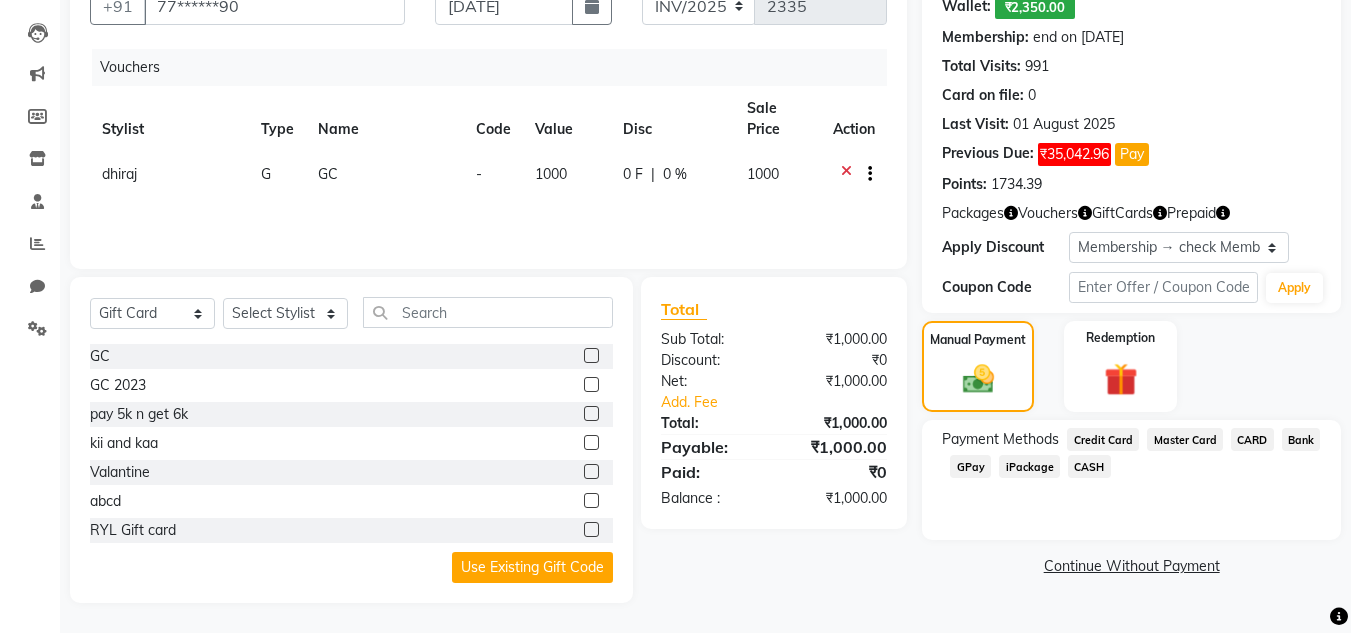 click on "Payment Methods  Credit Card   Master Card   CARD   Bank   GPay   iPackage   CASH" 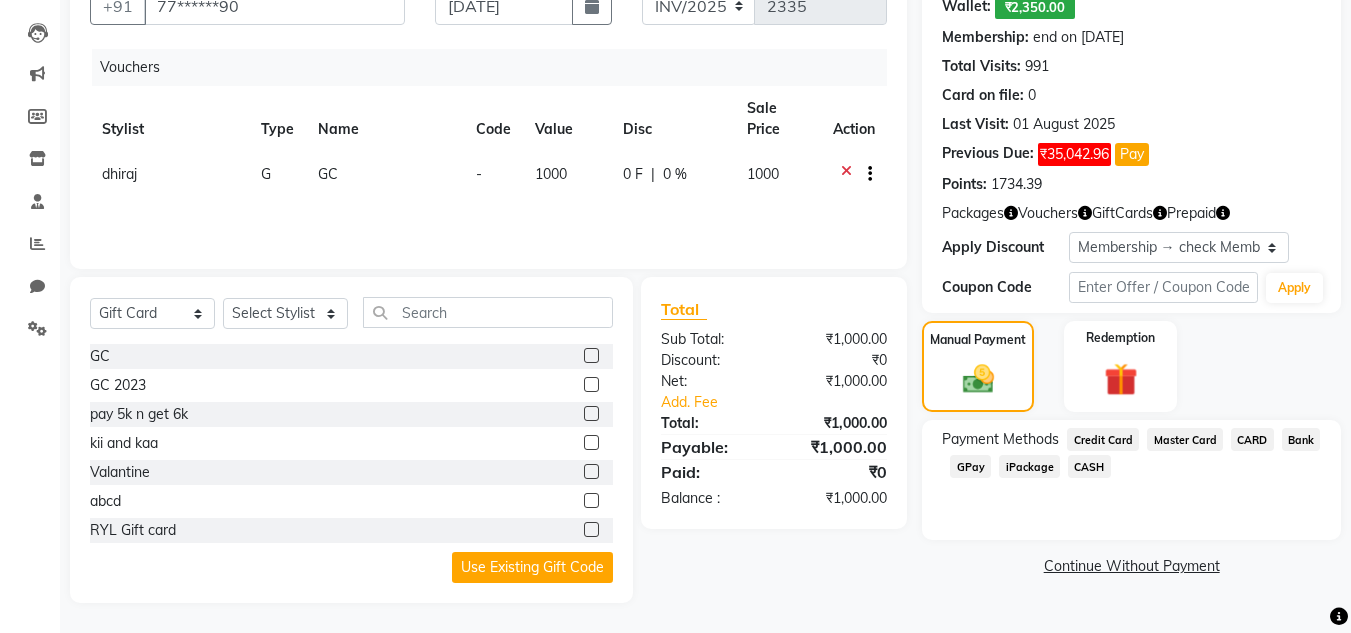 click on "CARD" 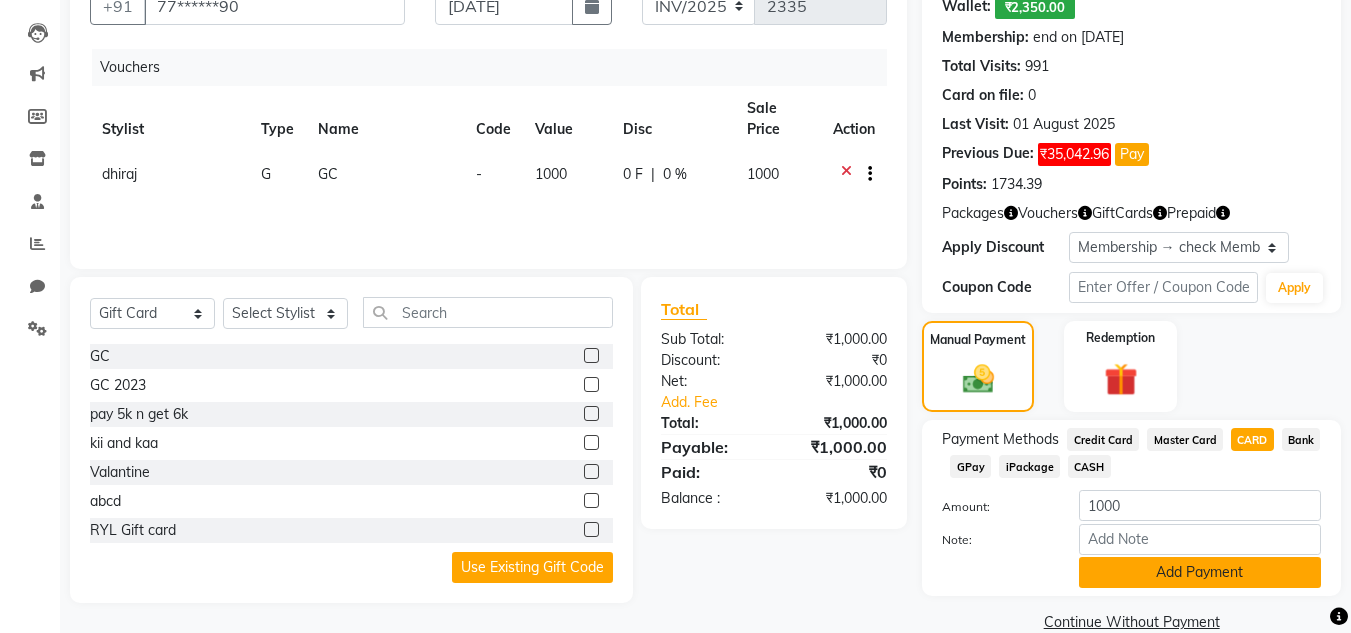 click on "Add Payment" 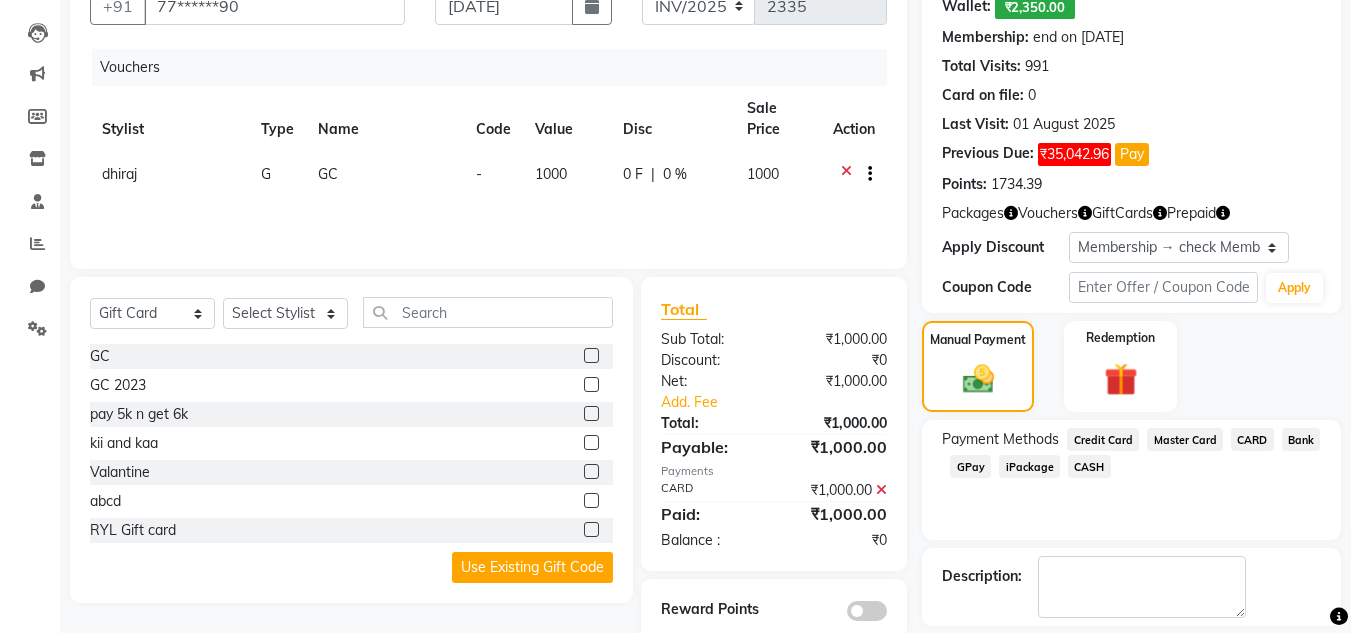 scroll, scrollTop: 290, scrollLeft: 0, axis: vertical 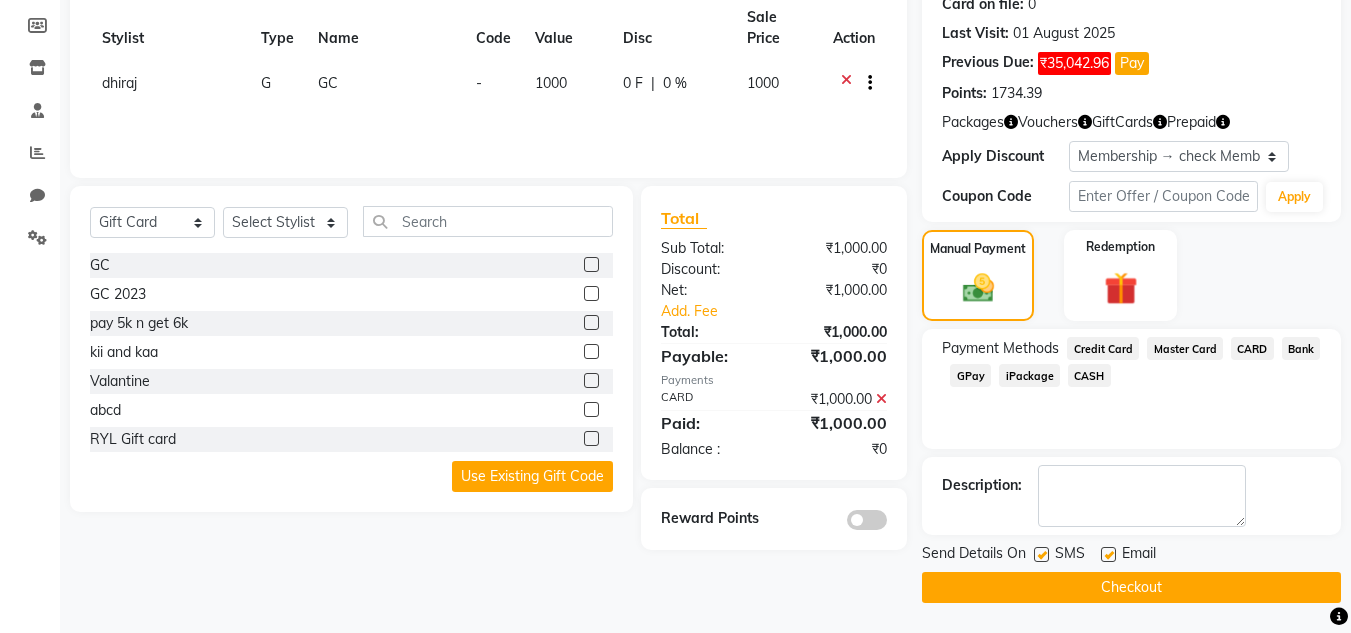 click 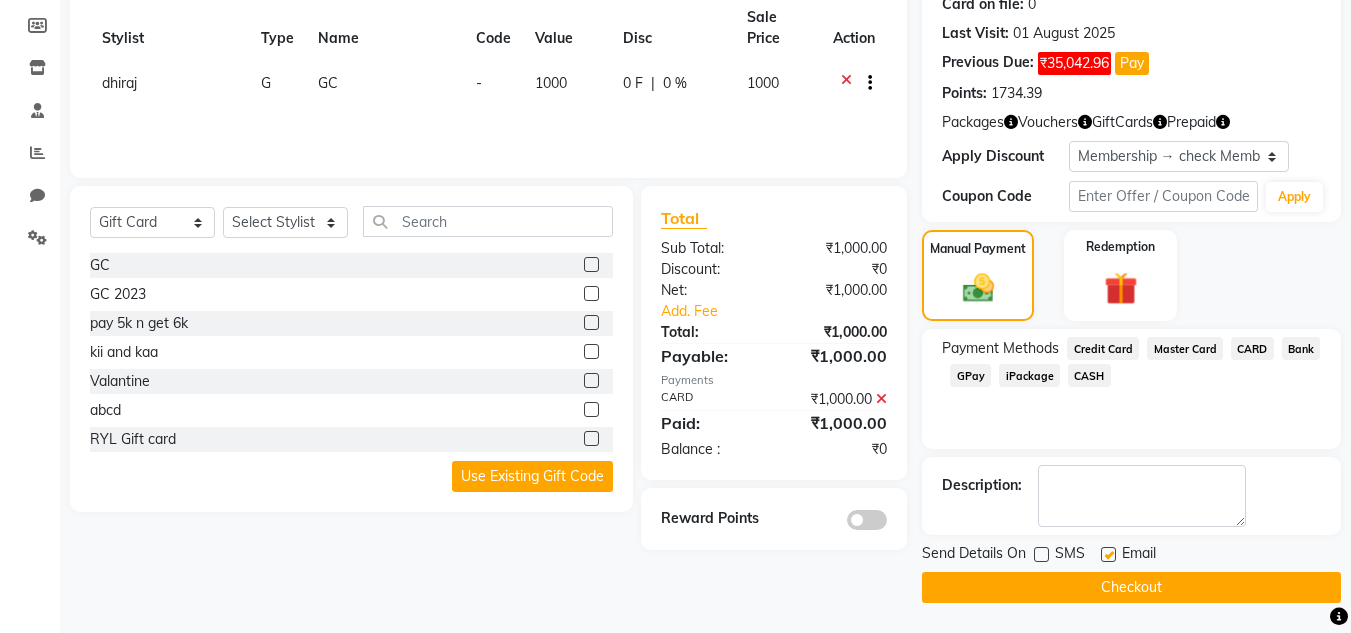 click 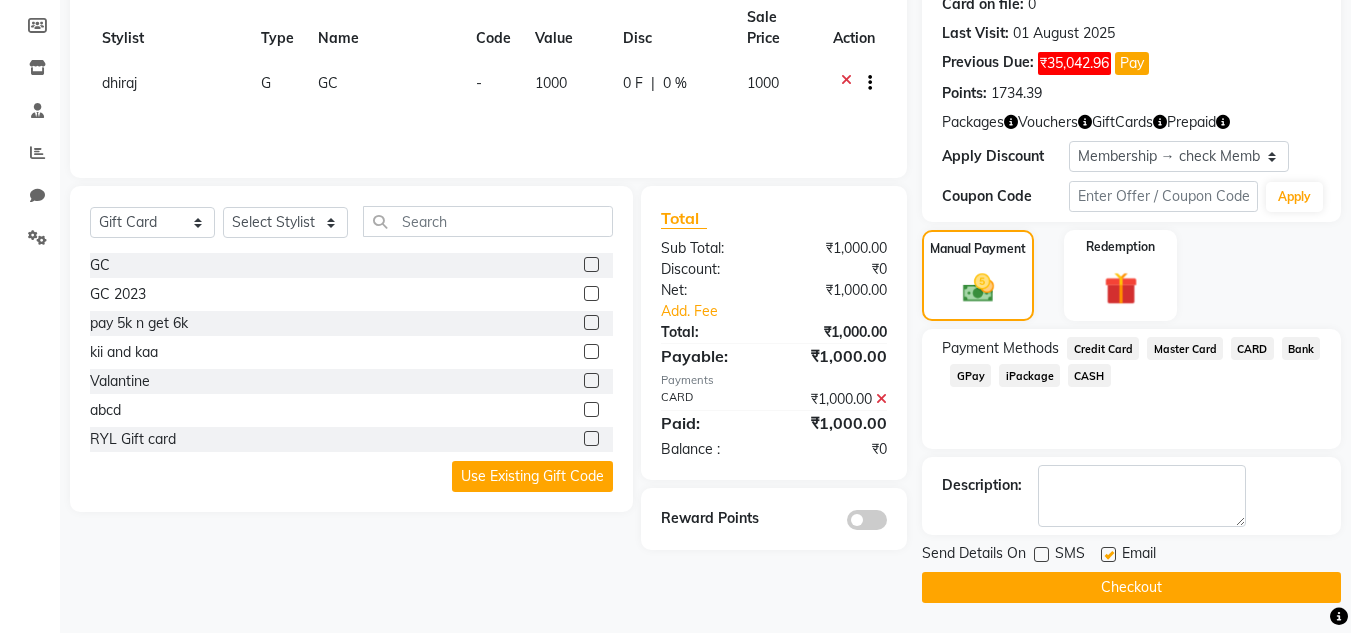 click at bounding box center (1107, 555) 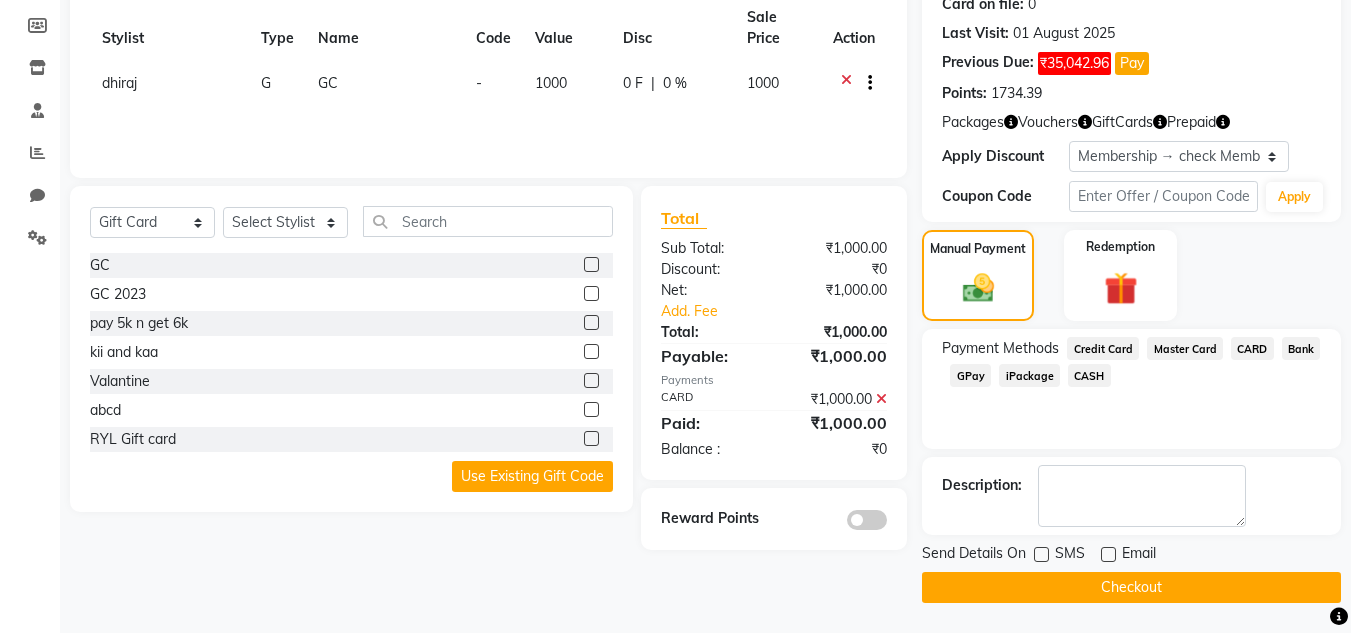 click on "Checkout" 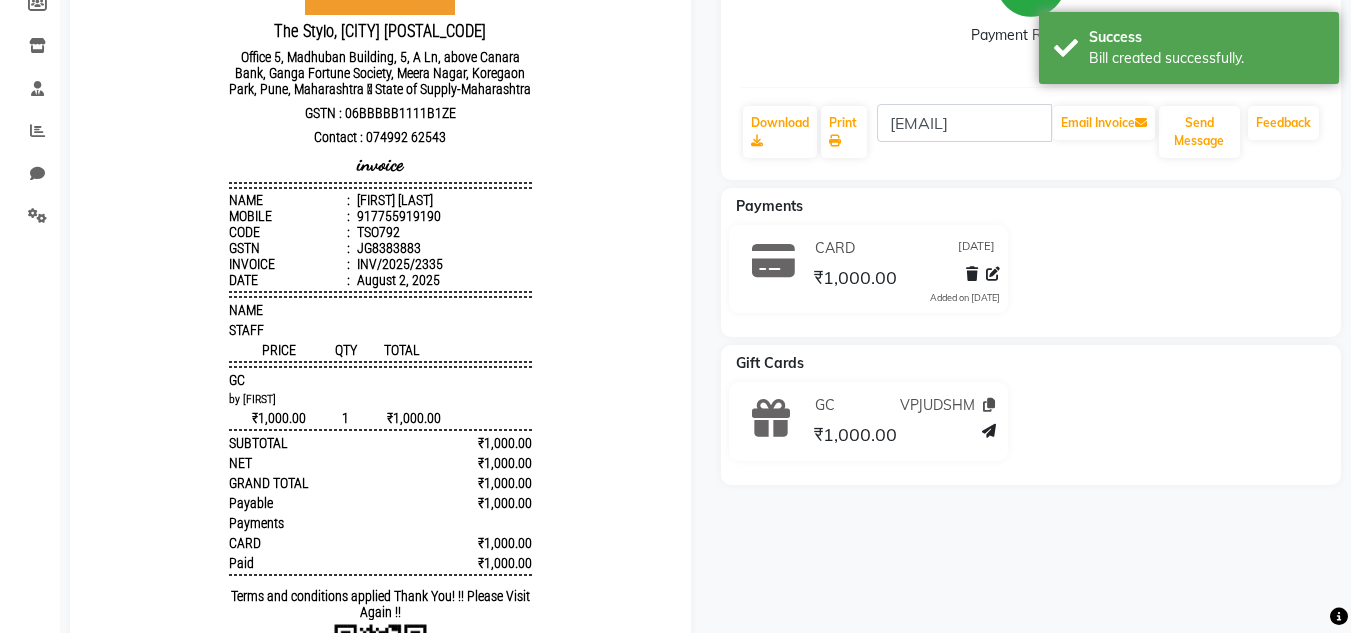 scroll, scrollTop: 316, scrollLeft: 0, axis: vertical 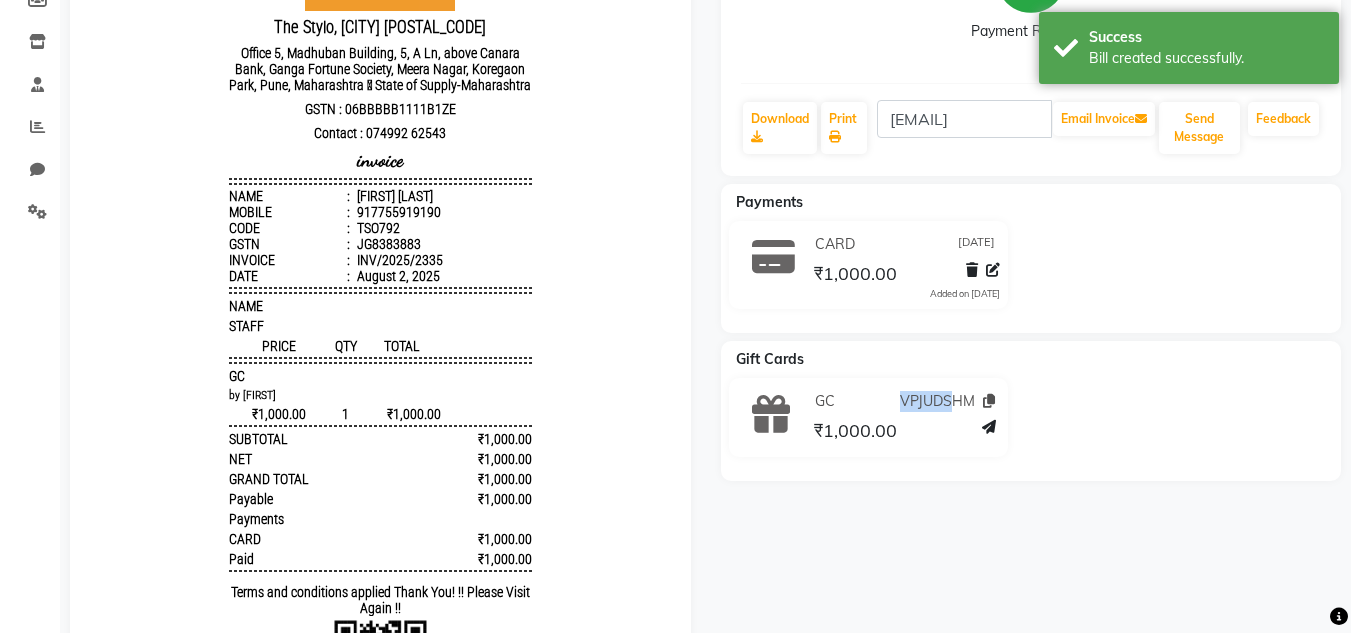 drag, startPoint x: 882, startPoint y: 395, endPoint x: 963, endPoint y: 375, distance: 83.43261 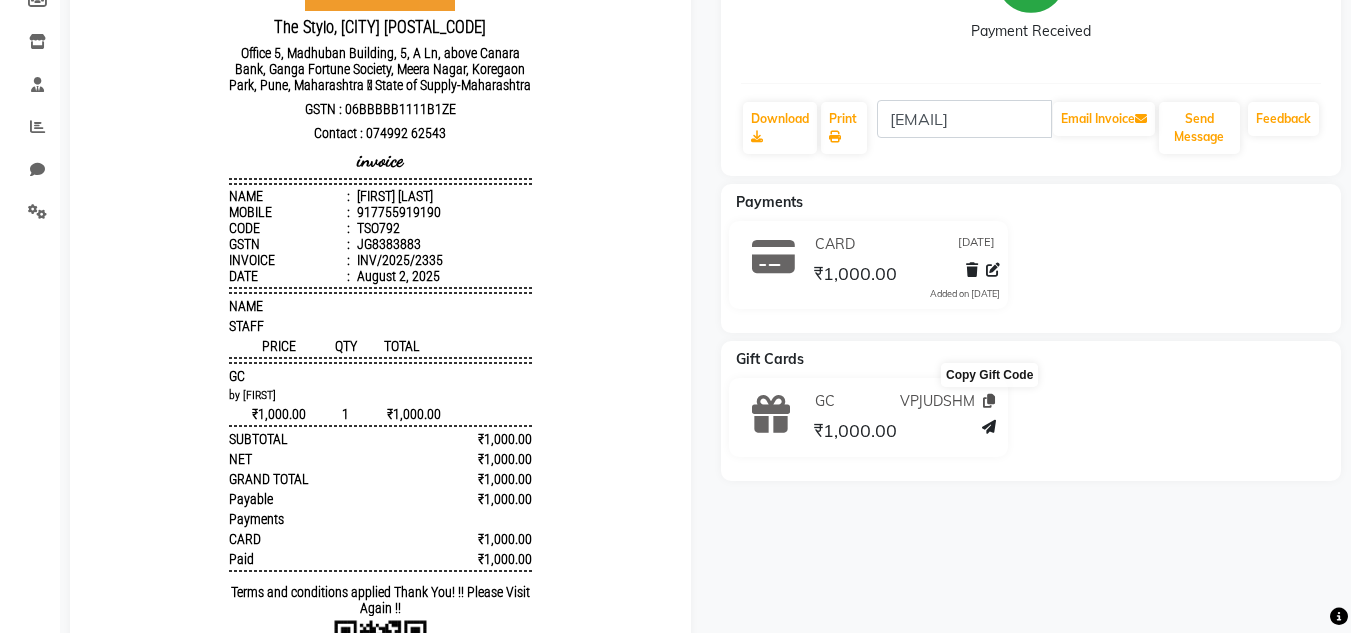 click 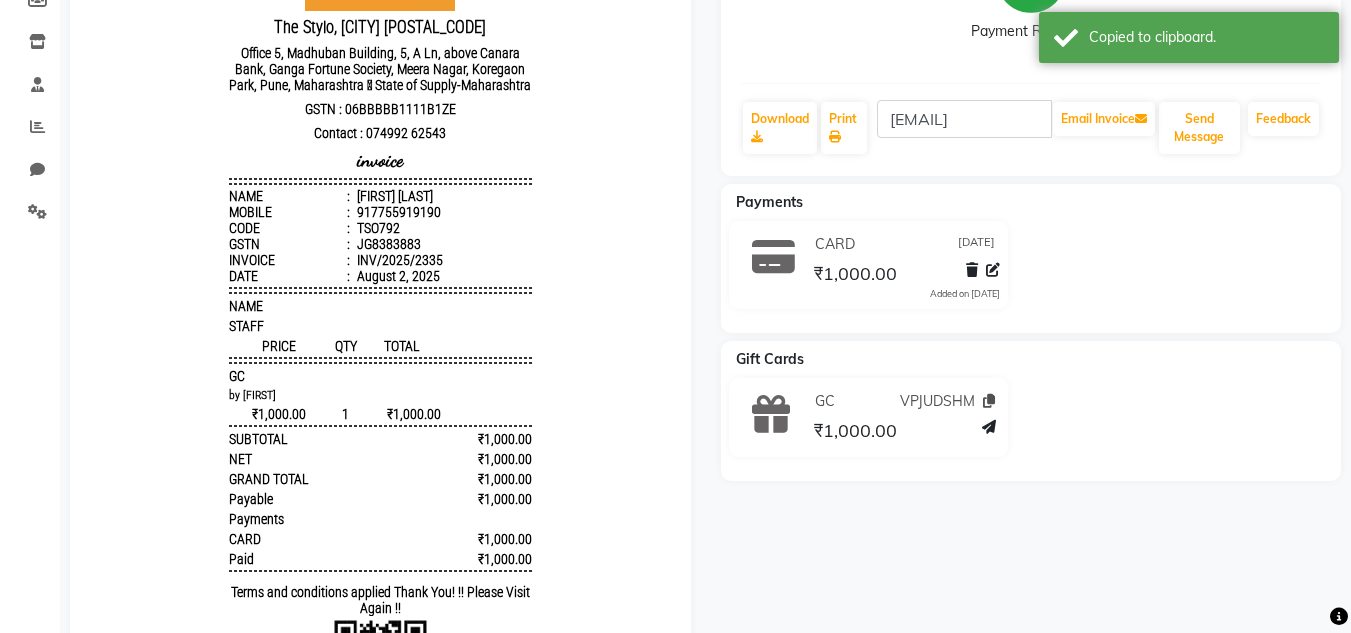 click 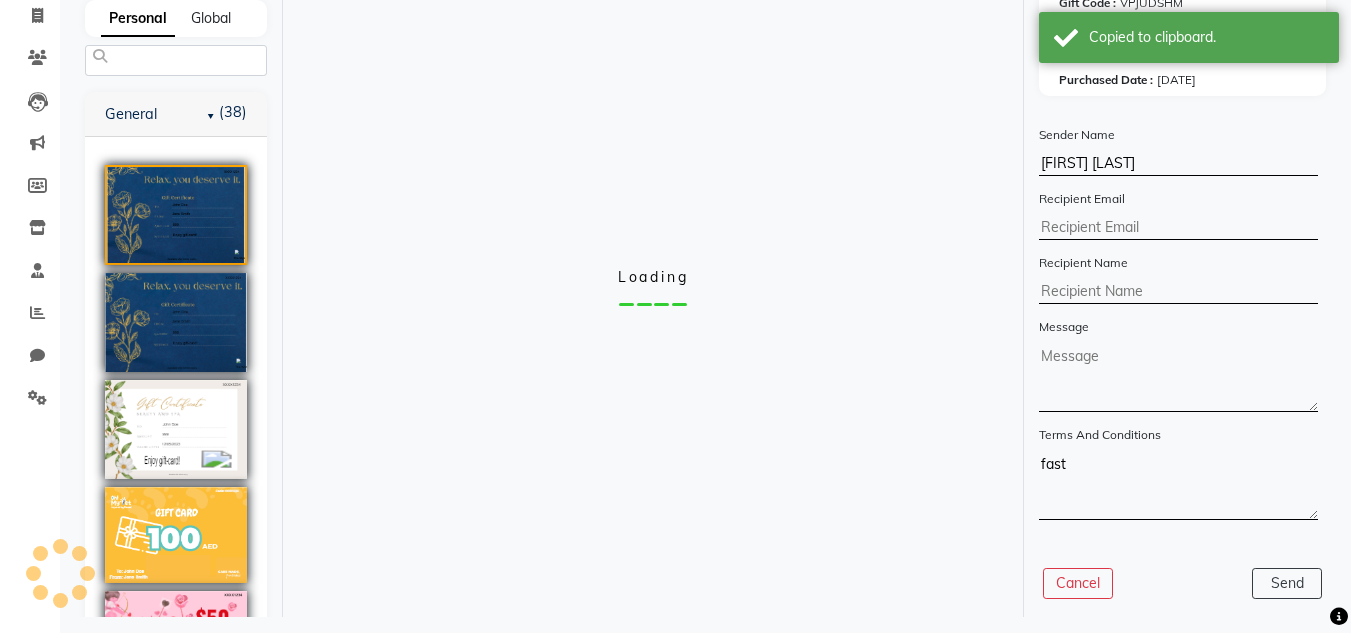scroll, scrollTop: 144, scrollLeft: 0, axis: vertical 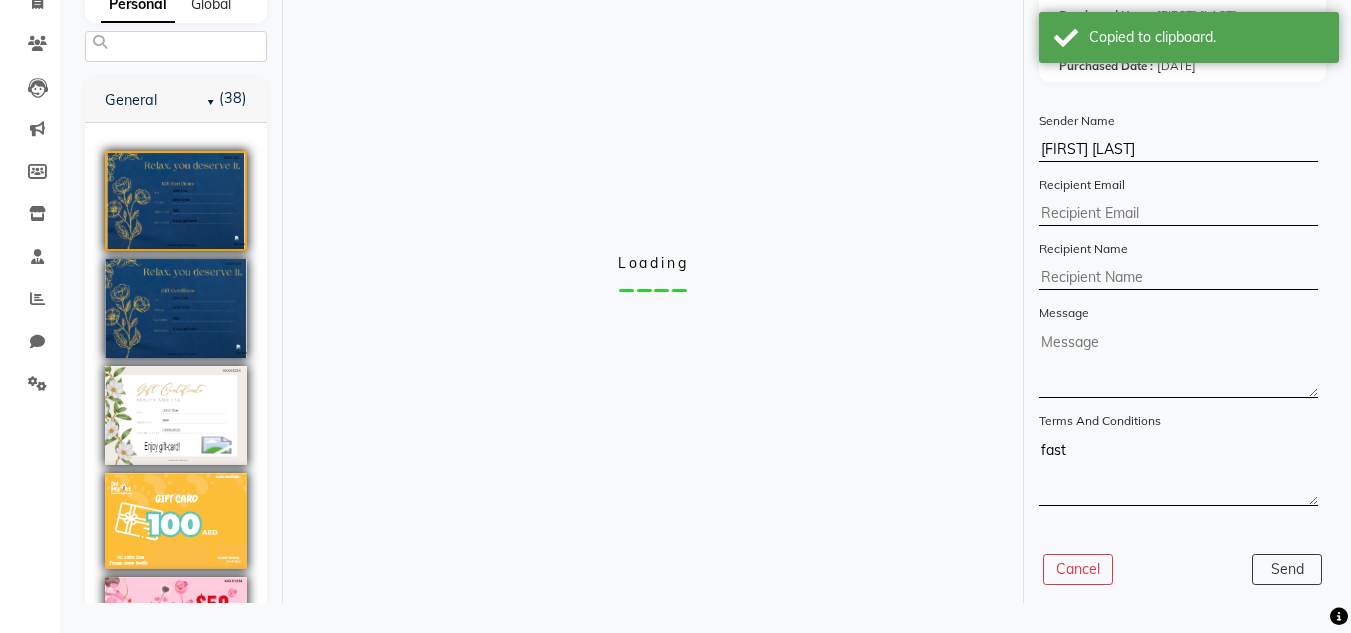 click at bounding box center [1178, 214] 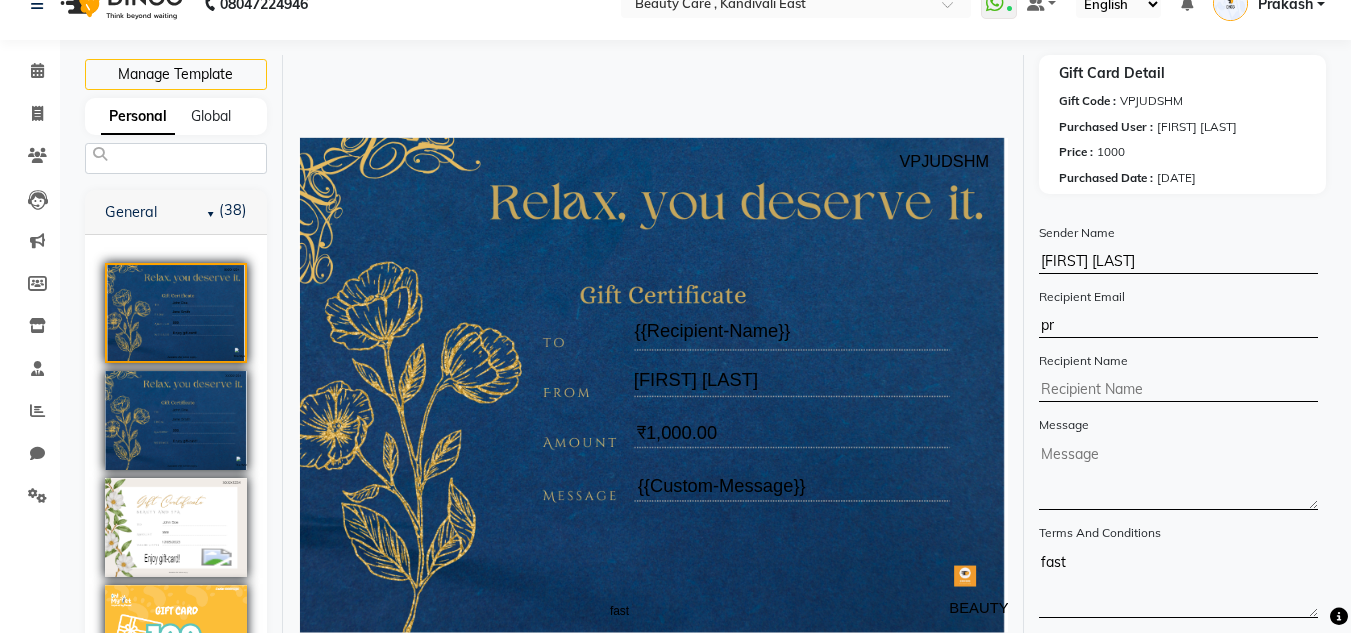 scroll, scrollTop: 3, scrollLeft: 0, axis: vertical 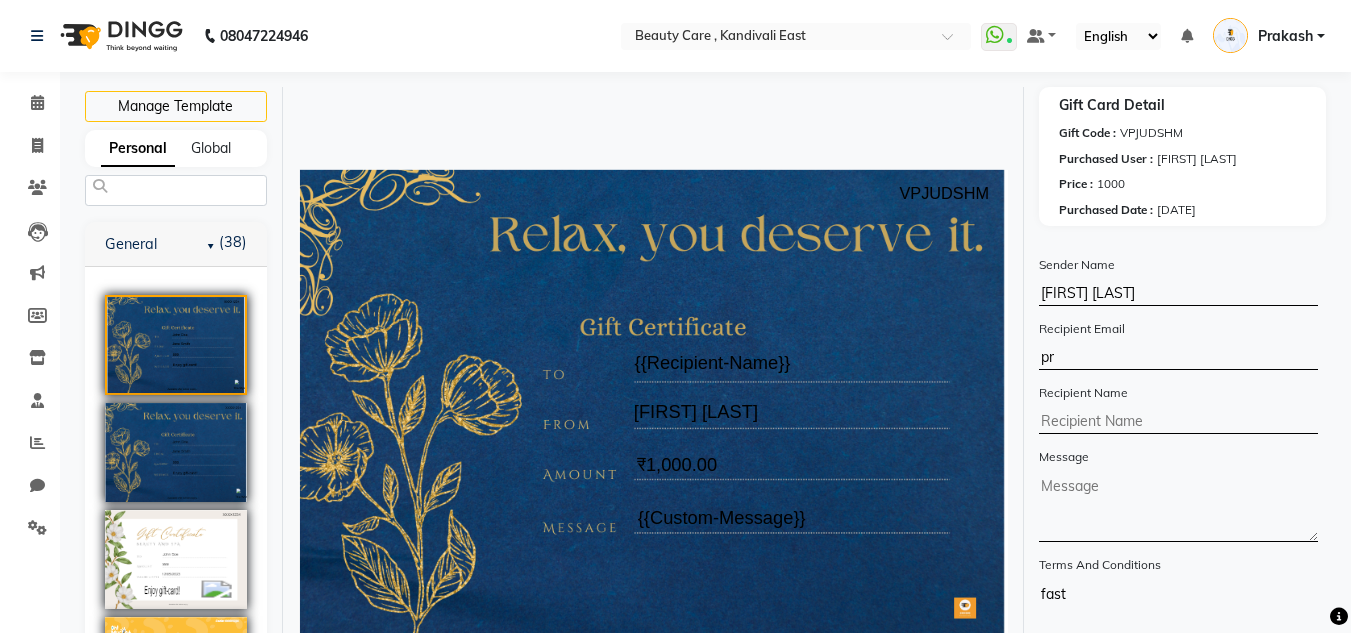 type on "pr" 